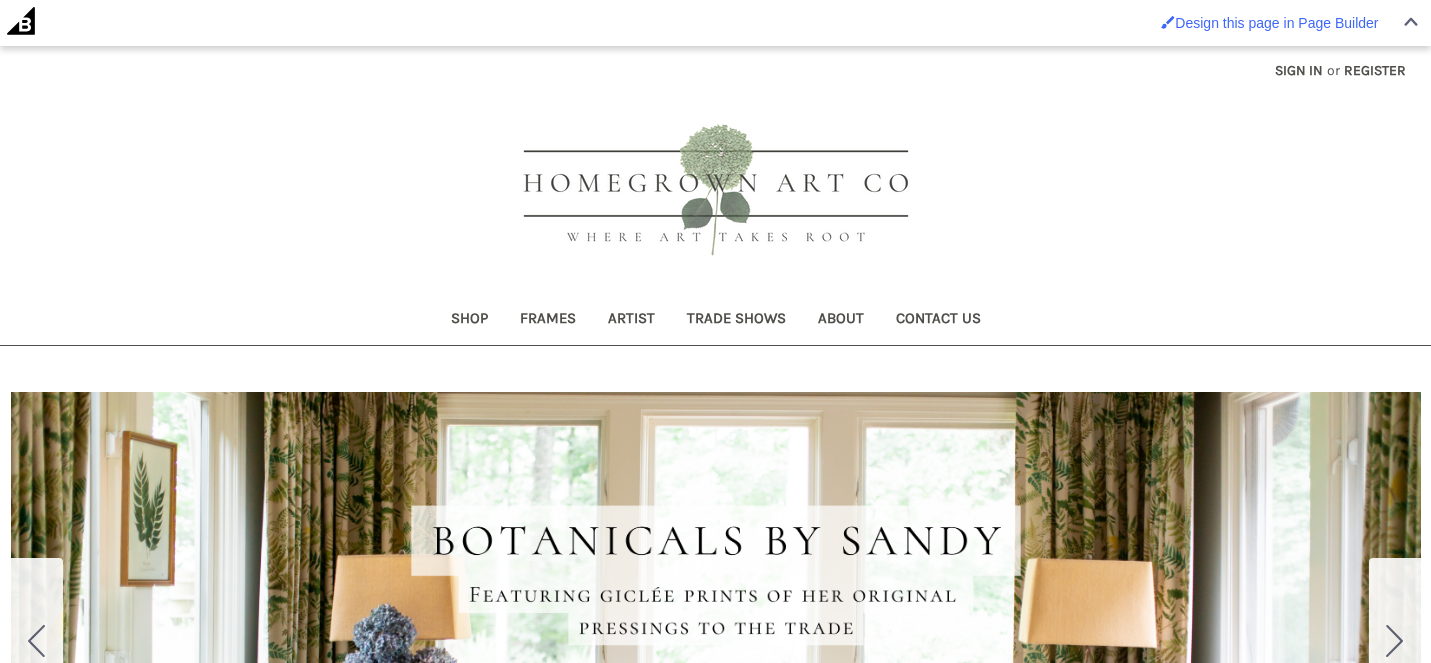 scroll, scrollTop: 0, scrollLeft: 0, axis: both 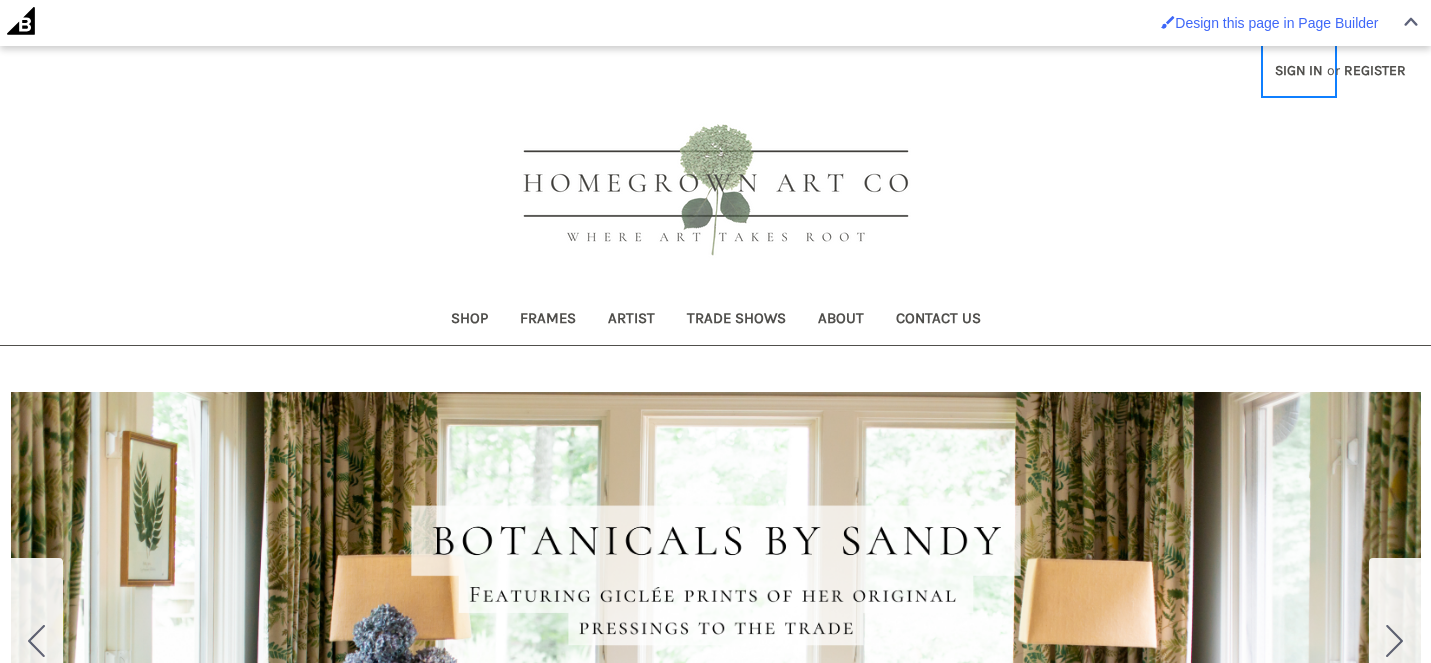 click on "Sign in" at bounding box center (1299, 70) 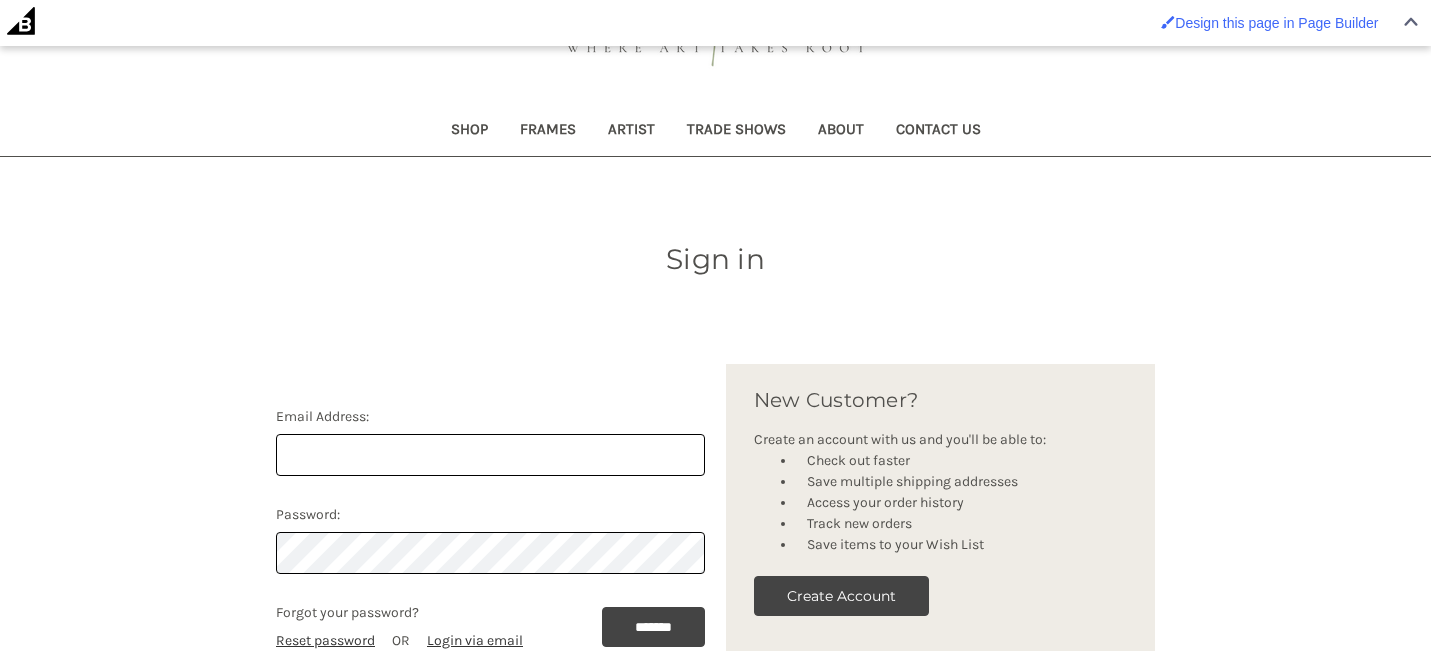 scroll, scrollTop: 179, scrollLeft: 0, axis: vertical 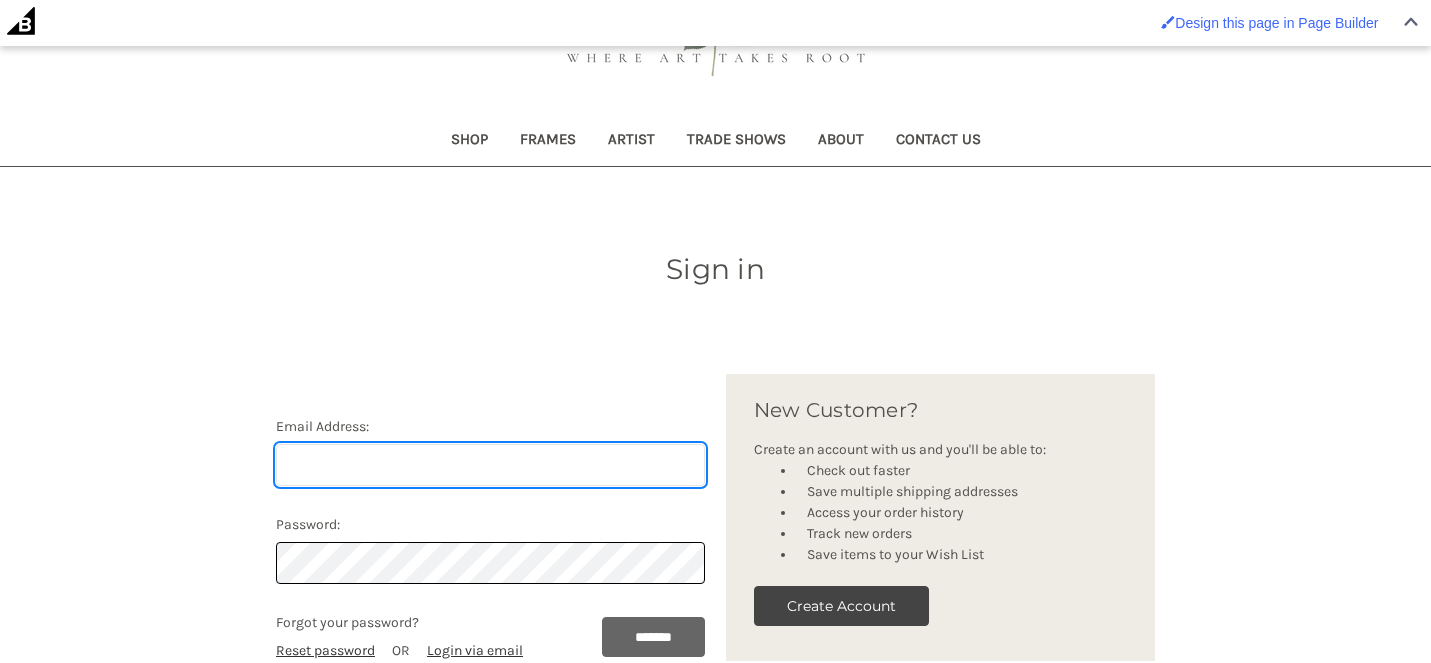 type on "[USERNAME]@[DOMAIN]" 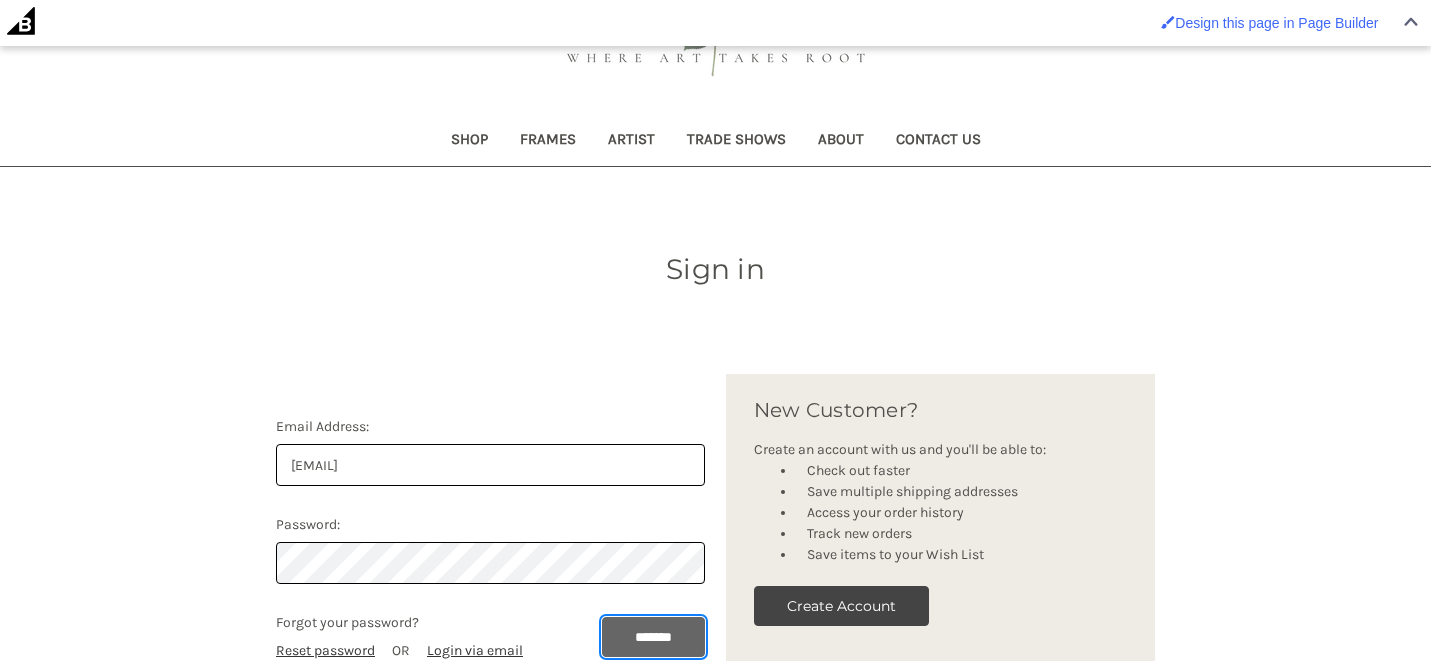 click on "*******" at bounding box center [653, 637] 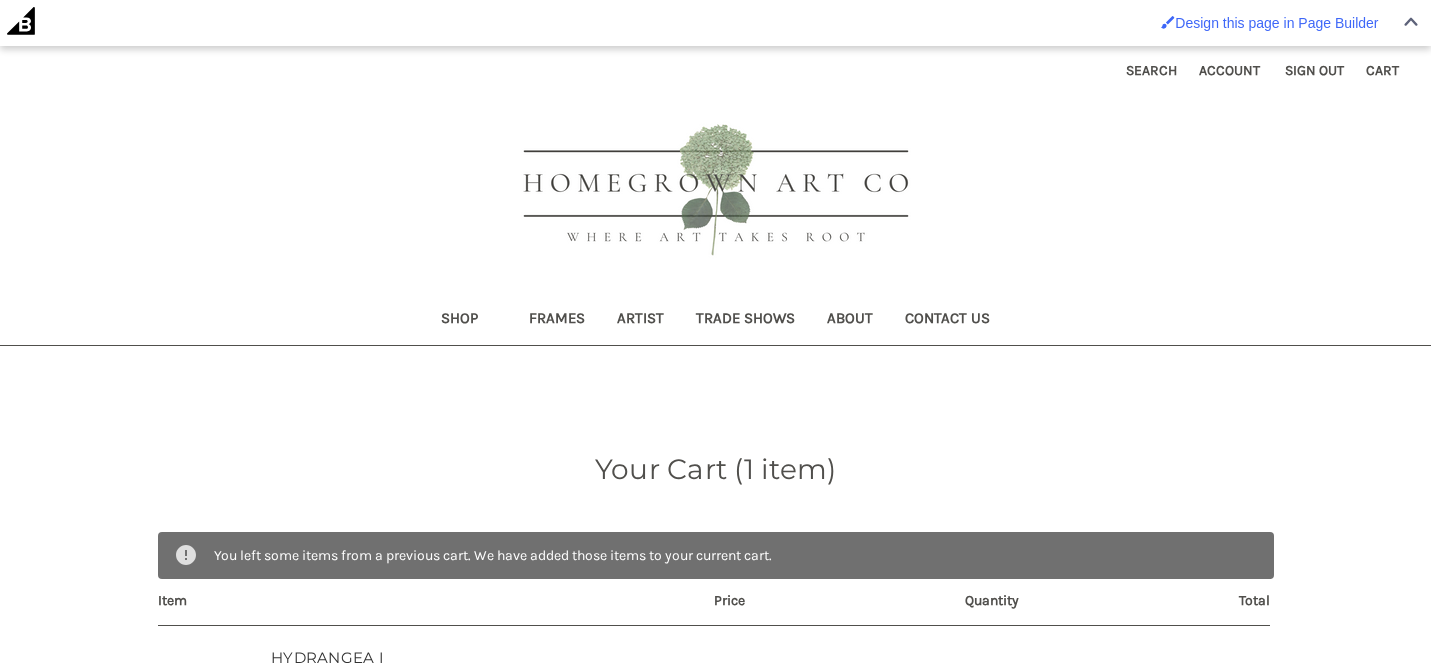 scroll, scrollTop: 0, scrollLeft: 0, axis: both 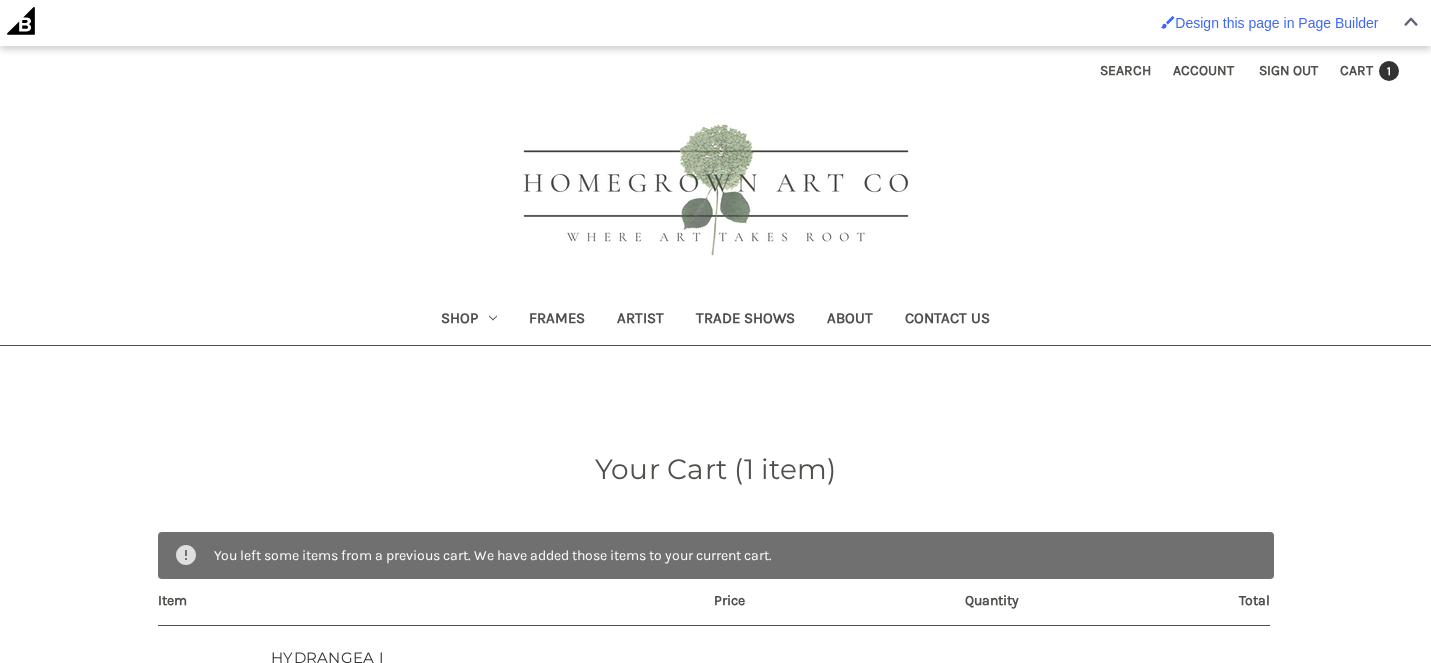 click on "Shop" at bounding box center [469, 320] 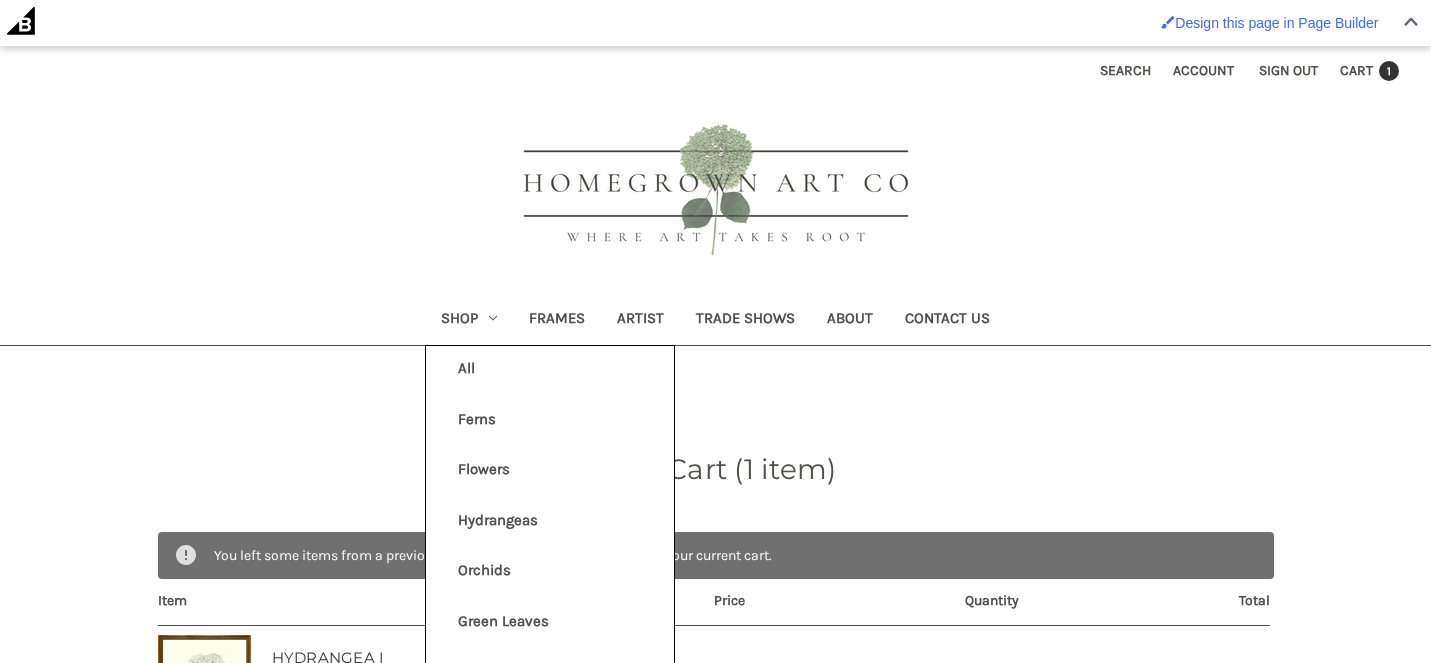 click on "All Shop" at bounding box center [550, 371] 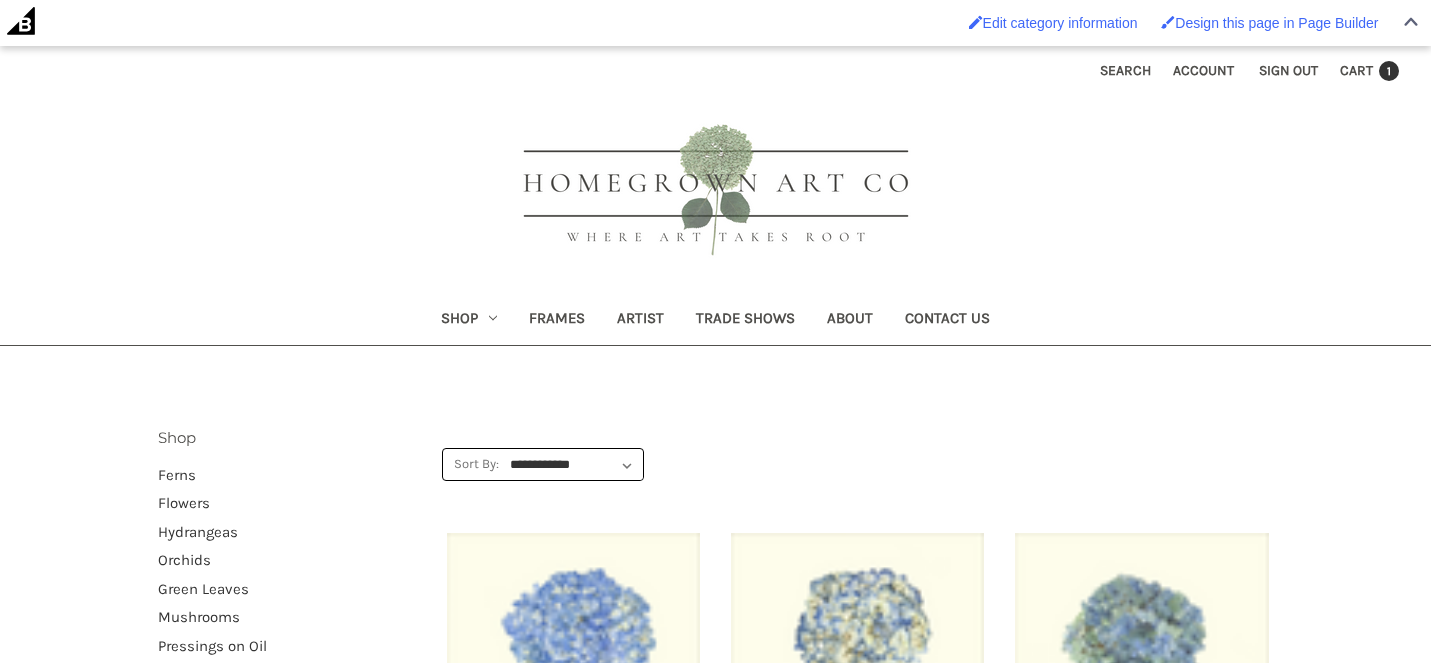scroll, scrollTop: 0, scrollLeft: 0, axis: both 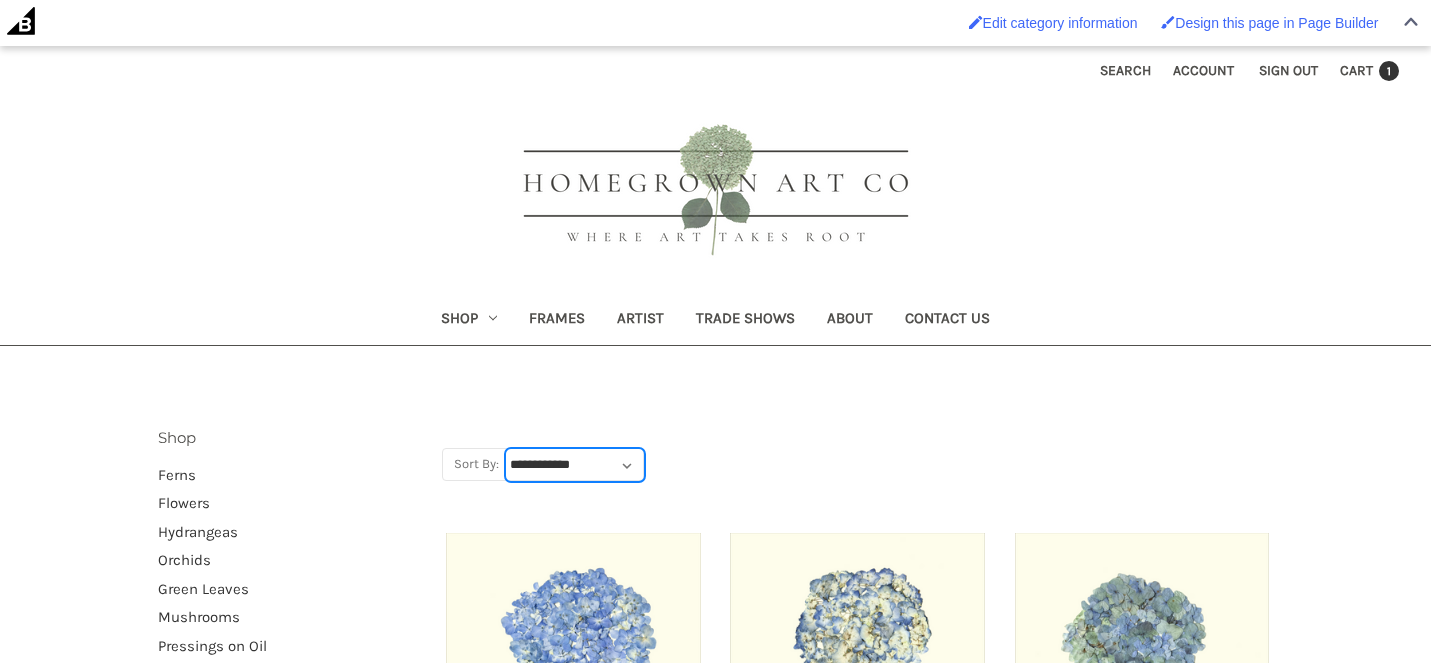 click on "**********" at bounding box center [575, 465] 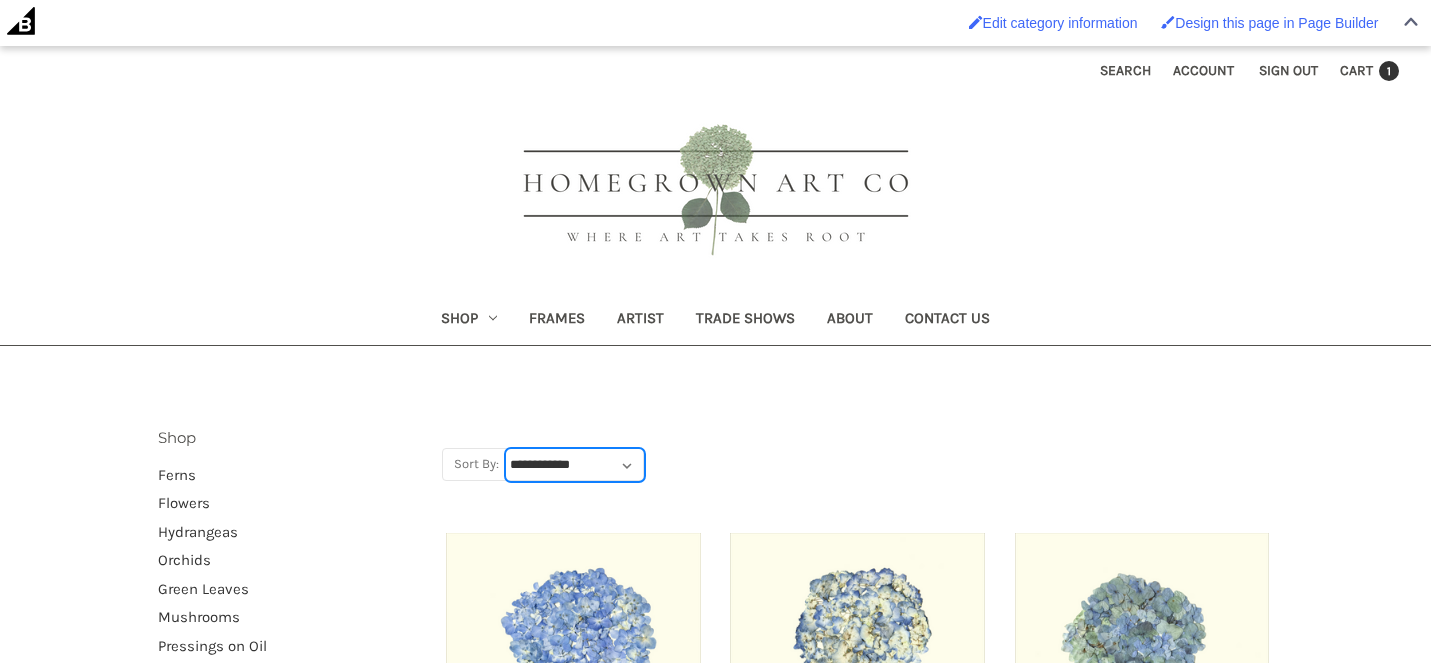 select on "******" 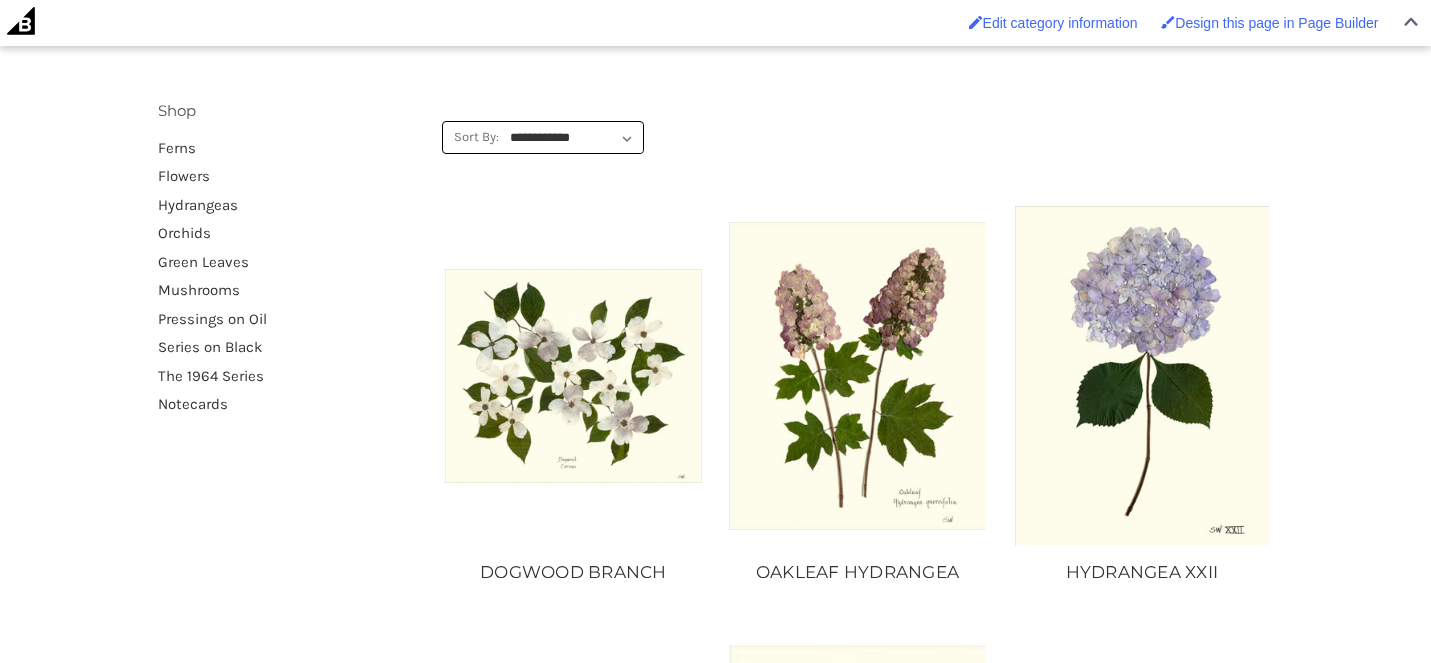 scroll, scrollTop: 336, scrollLeft: 0, axis: vertical 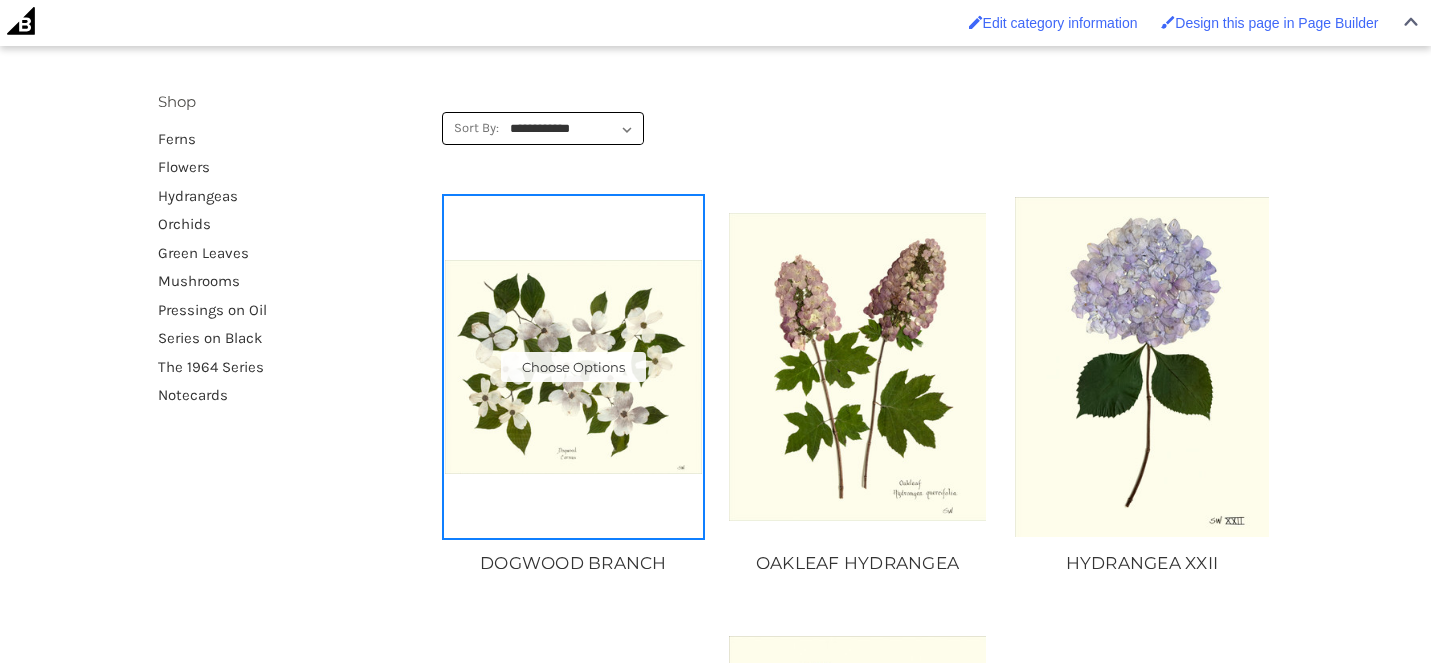 click at bounding box center (573, 367) 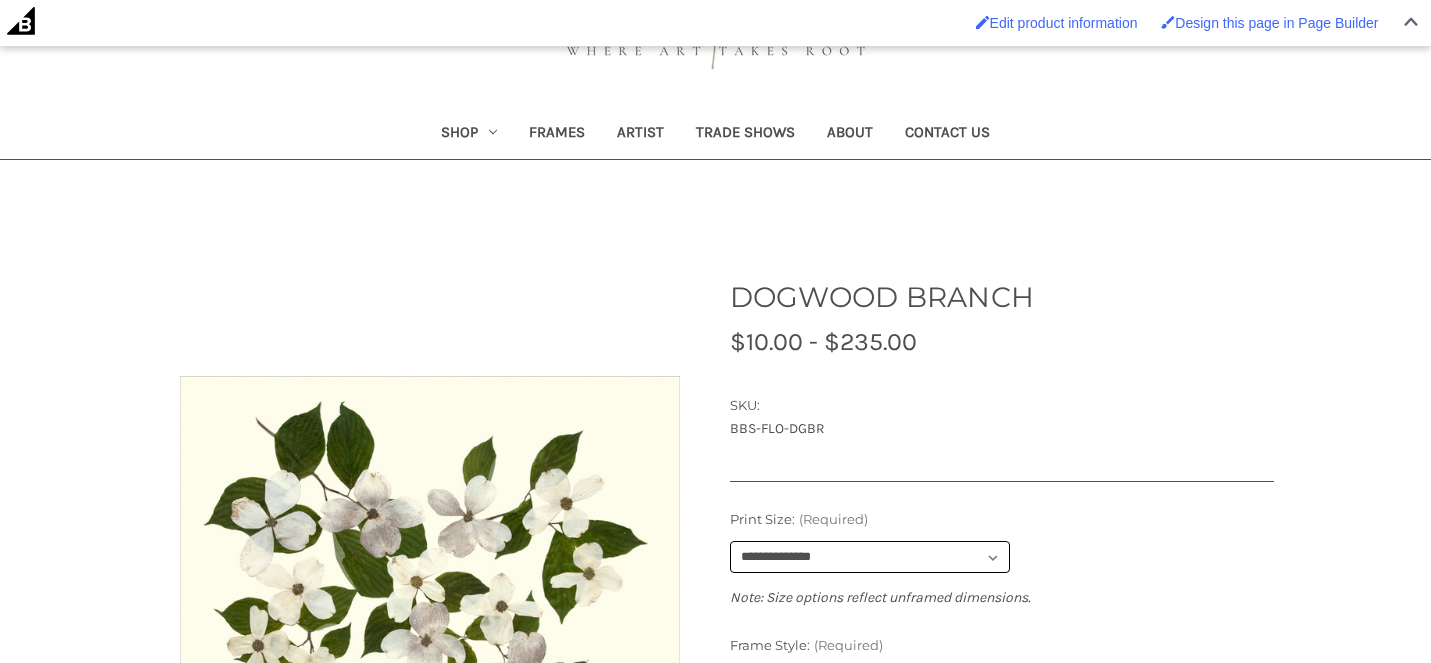 scroll, scrollTop: 191, scrollLeft: 0, axis: vertical 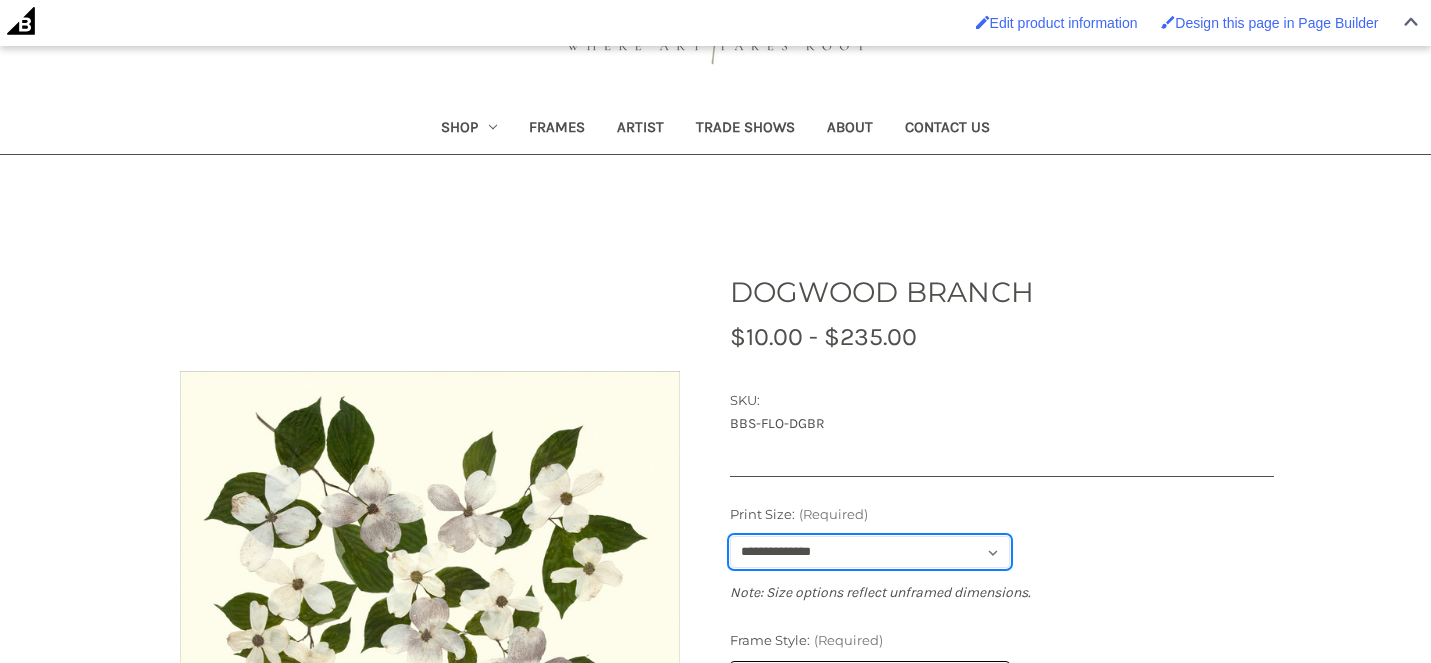 click on "**********" at bounding box center (870, 552) 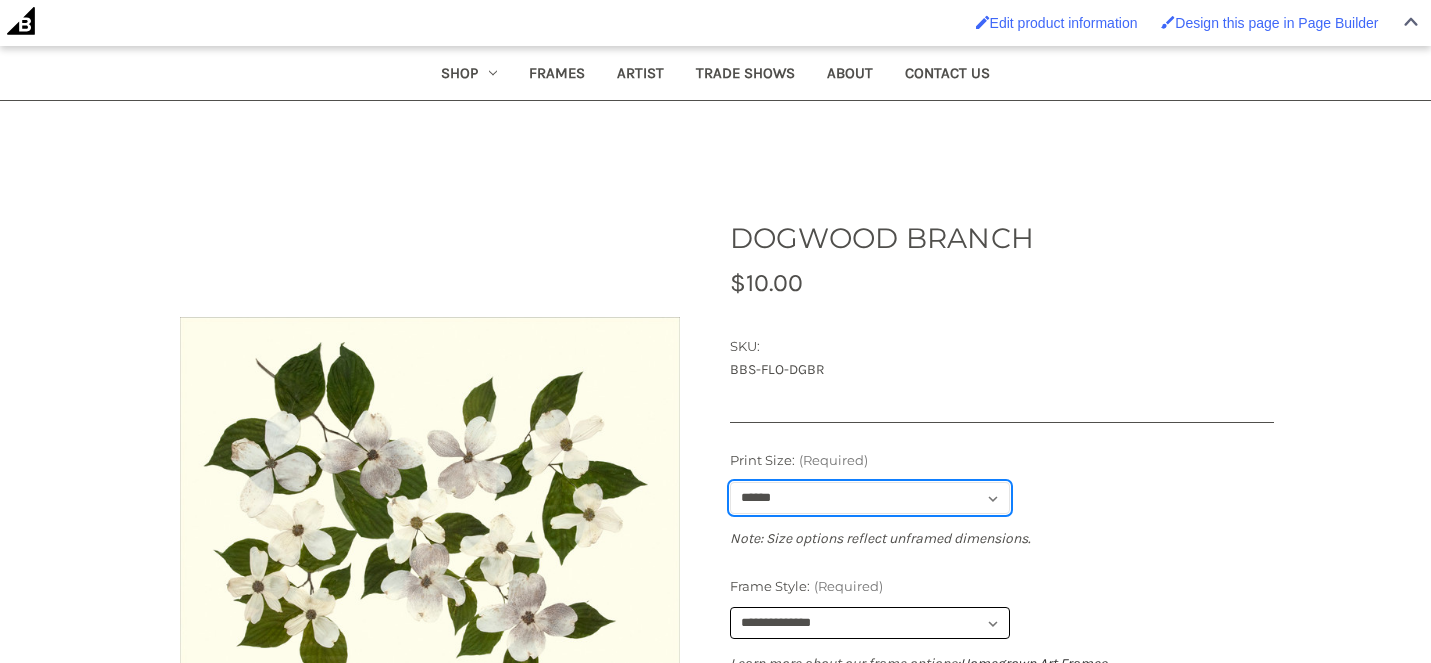 scroll, scrollTop: 248, scrollLeft: 0, axis: vertical 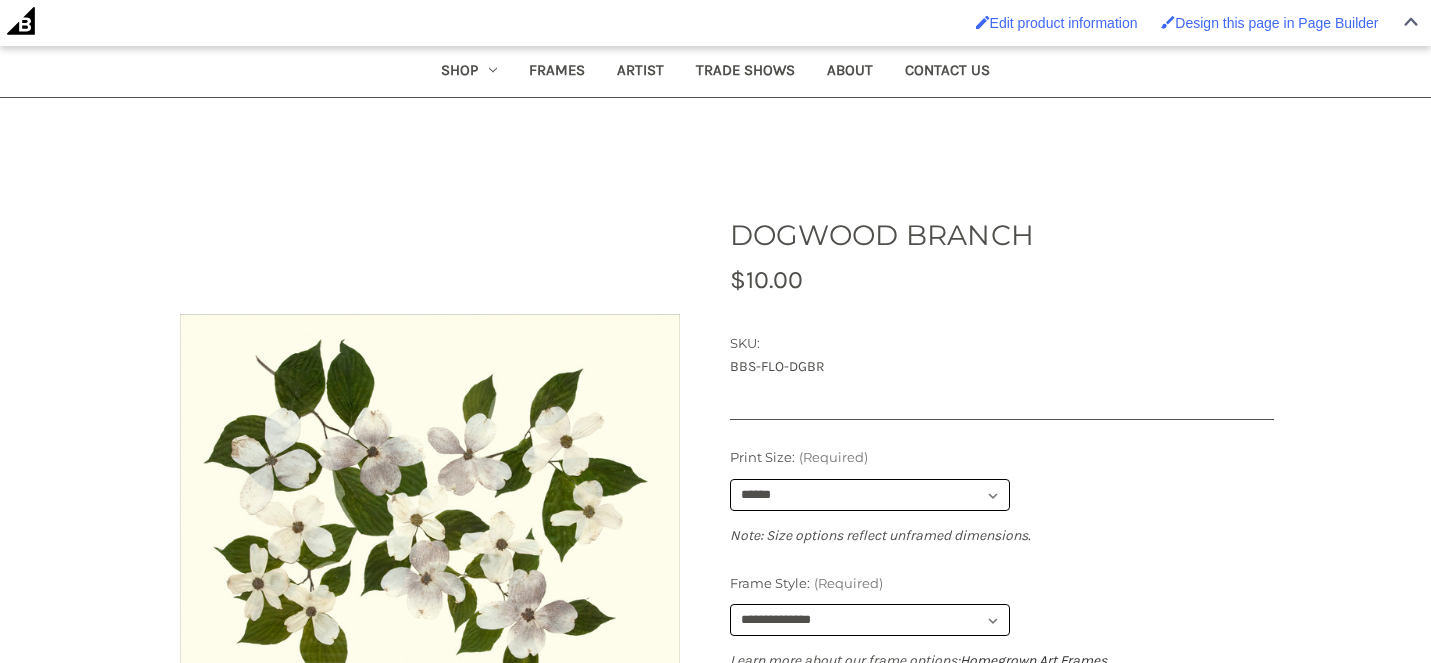 click on "**********" at bounding box center (1002, 605) 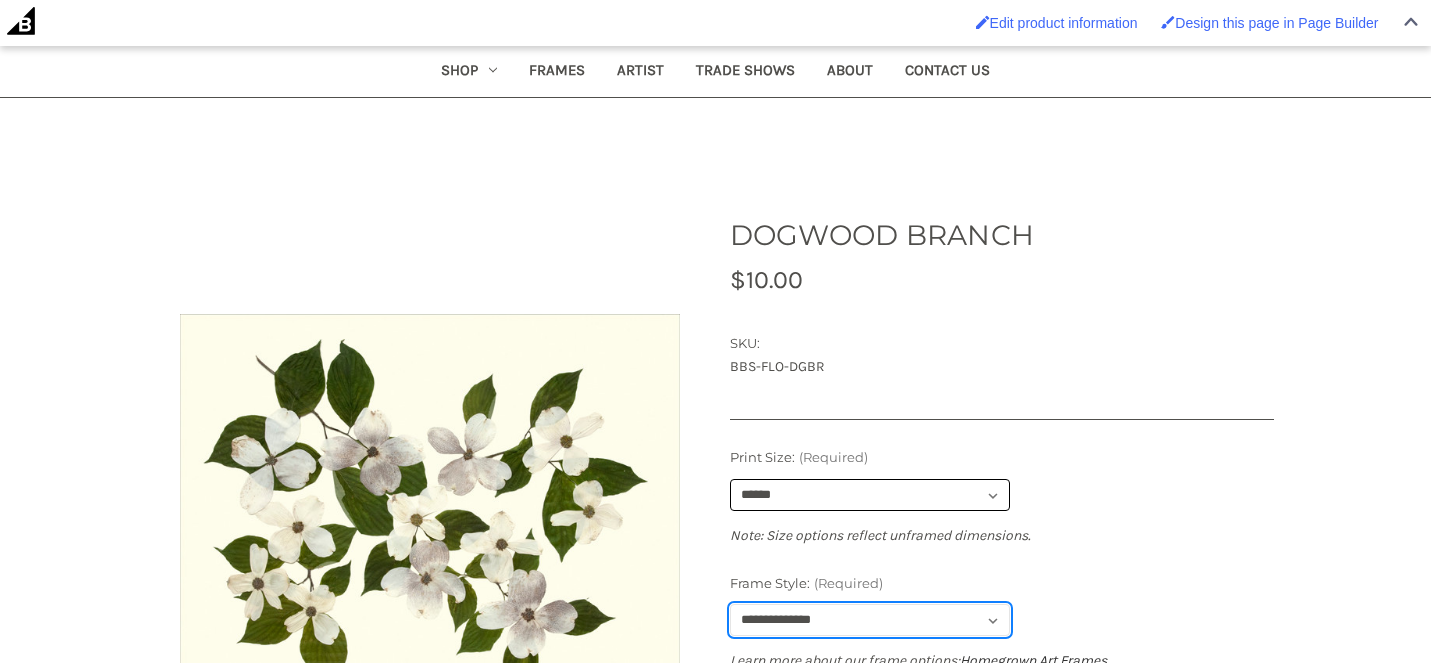 click on "**********" at bounding box center [870, 620] 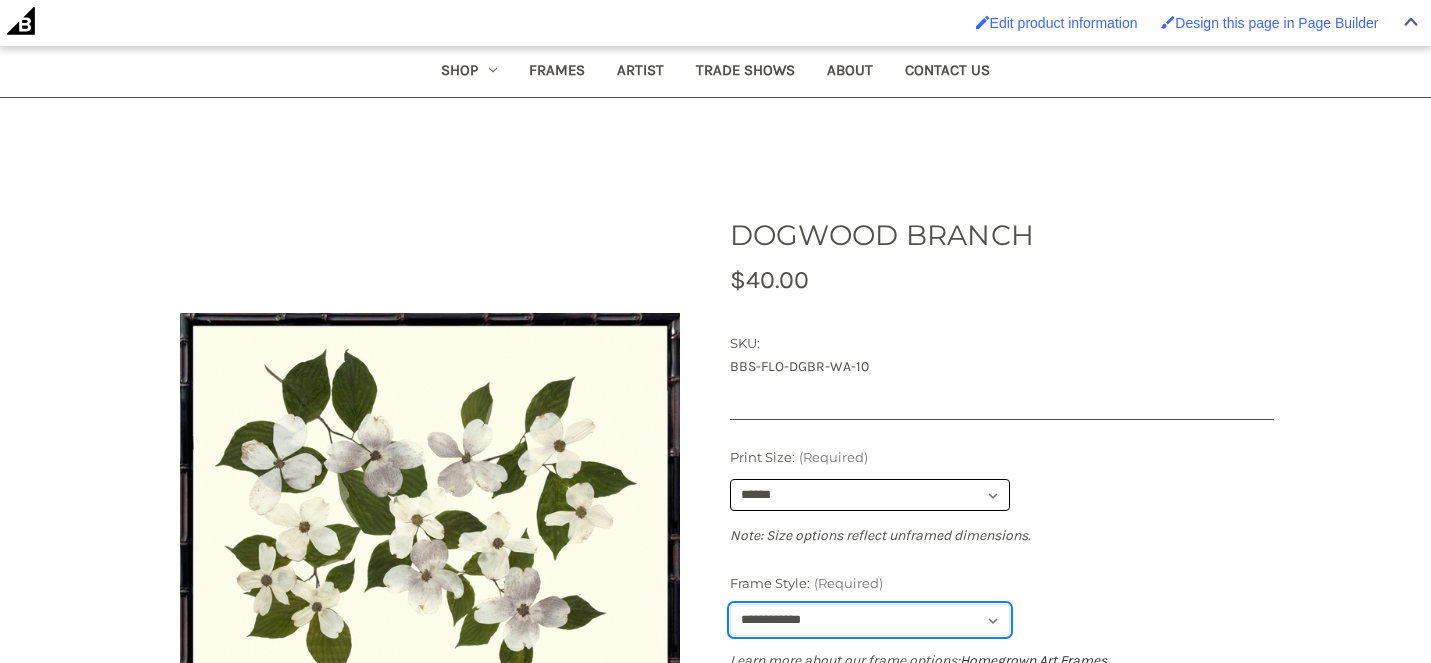 click on "**********" at bounding box center [870, 620] 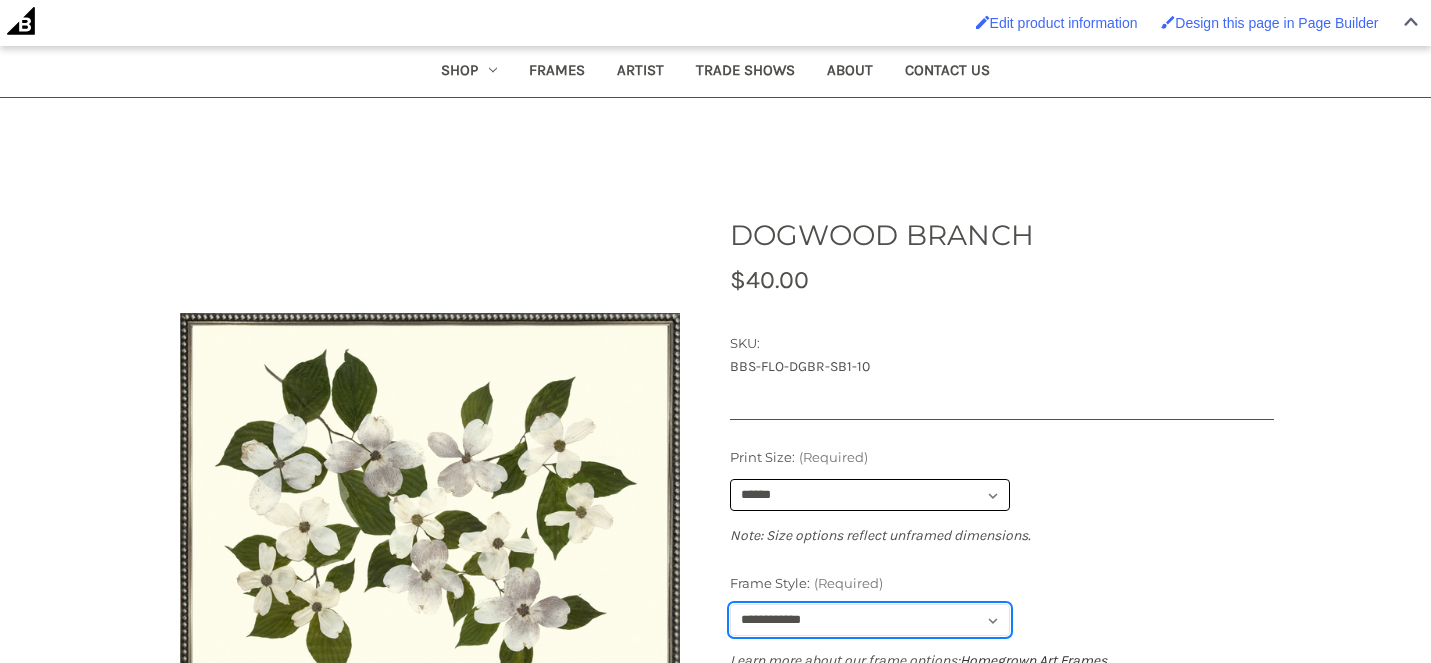 click on "**********" at bounding box center [870, 620] 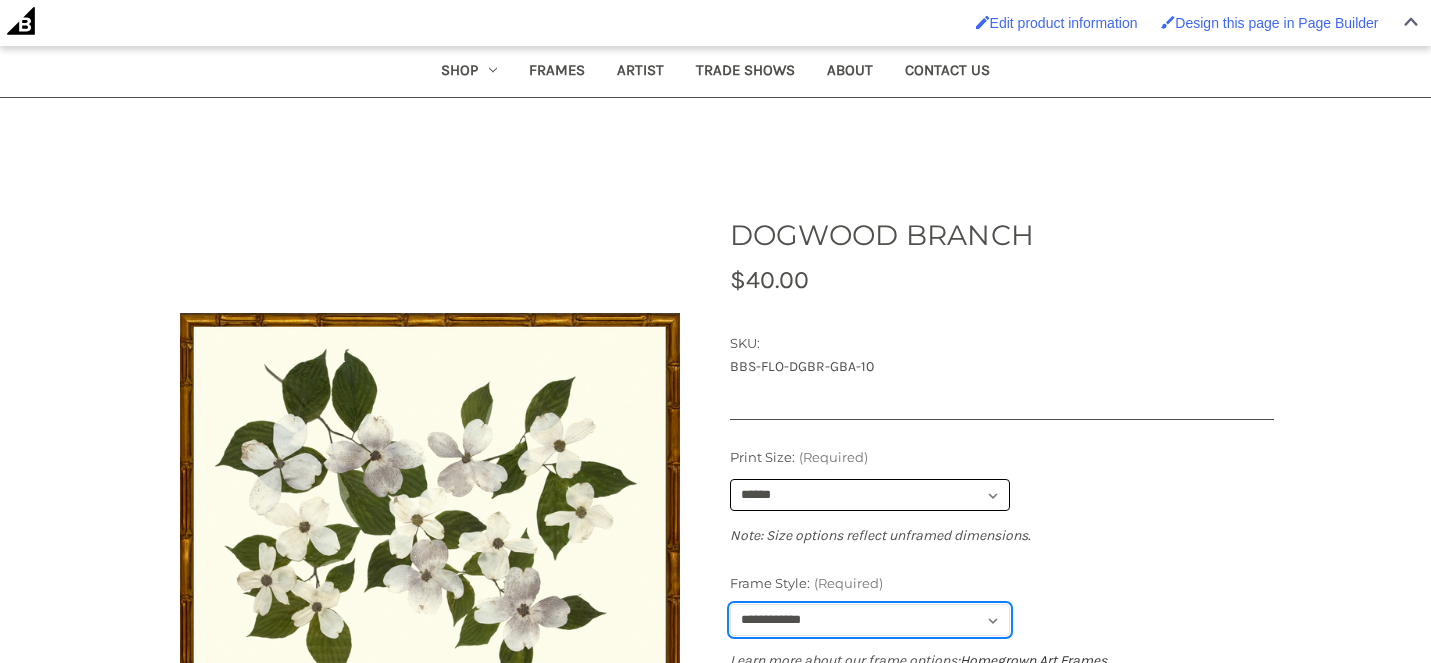 click on "**********" at bounding box center [870, 620] 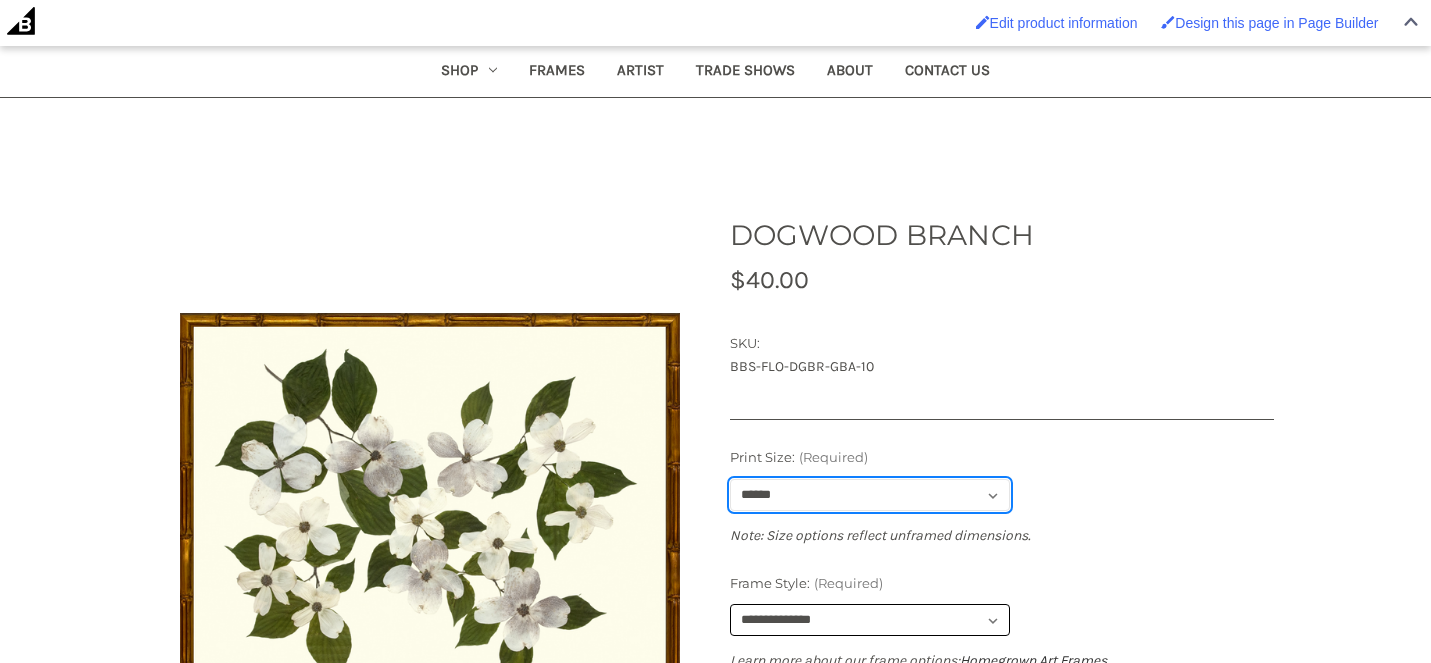 click on "**********" at bounding box center (870, 495) 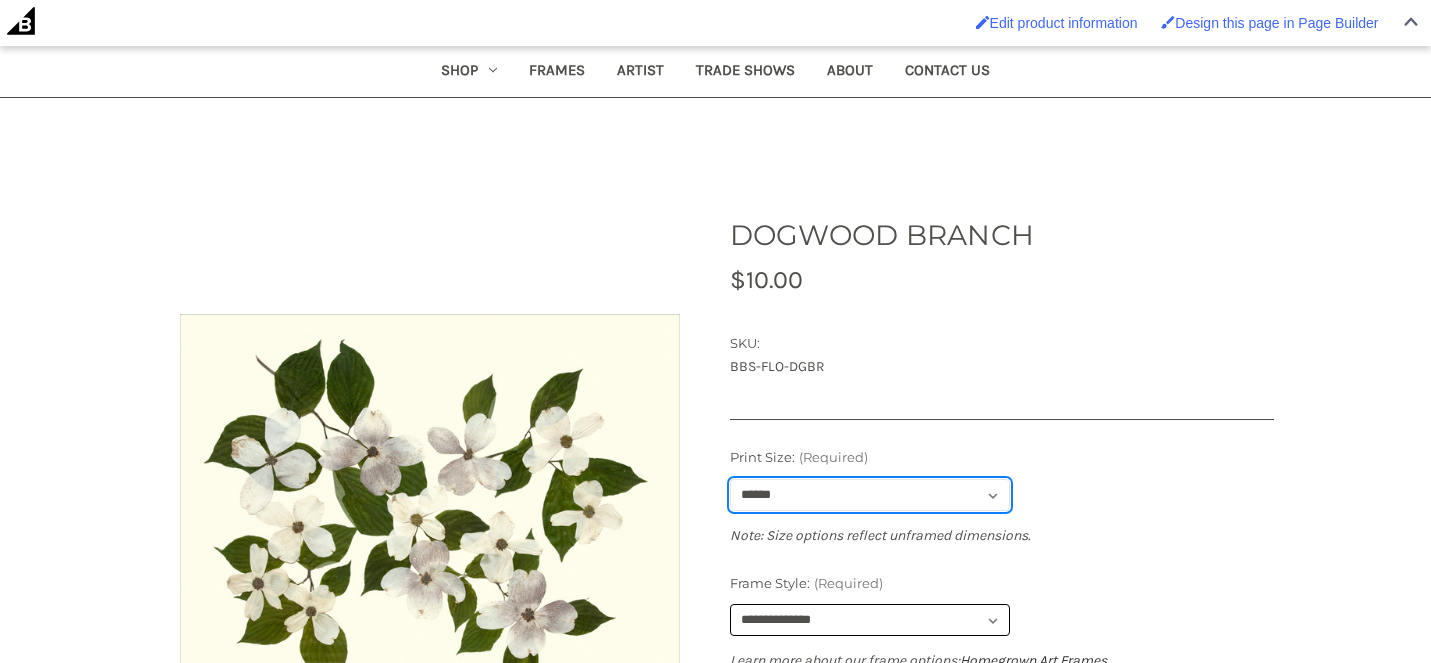 select 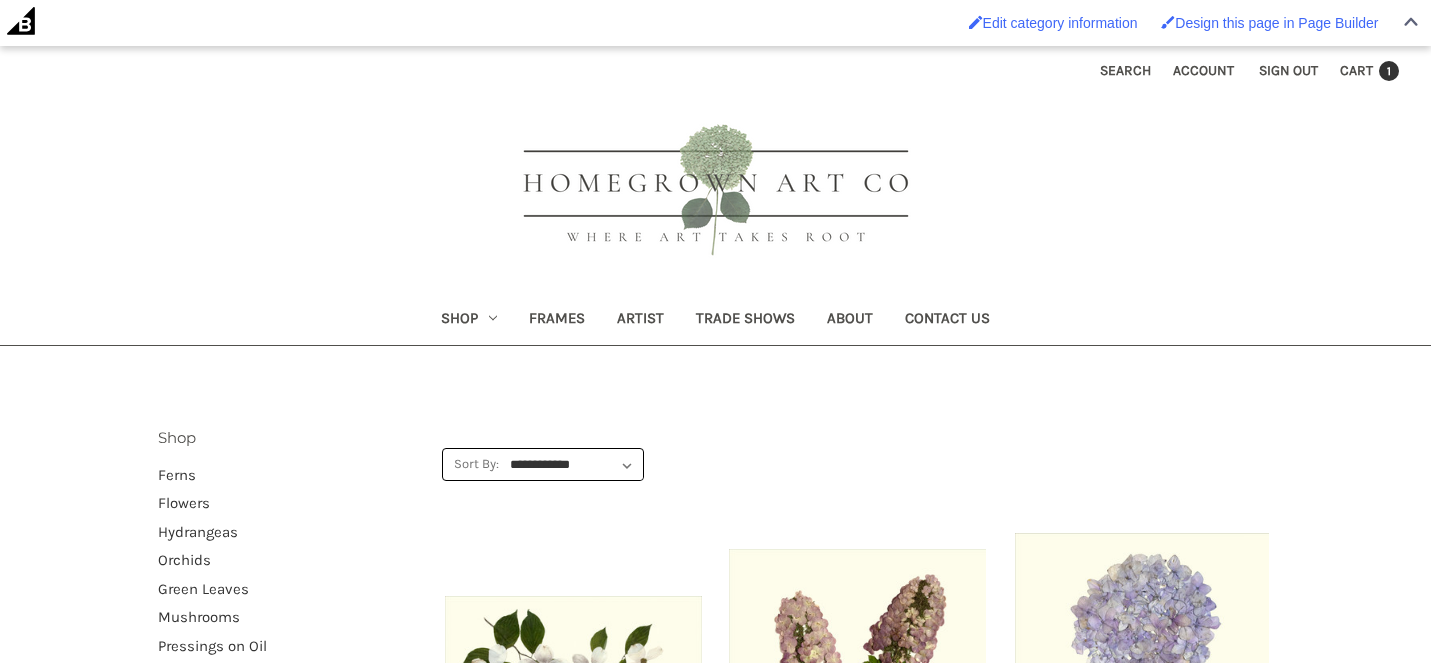 scroll, scrollTop: 336, scrollLeft: 0, axis: vertical 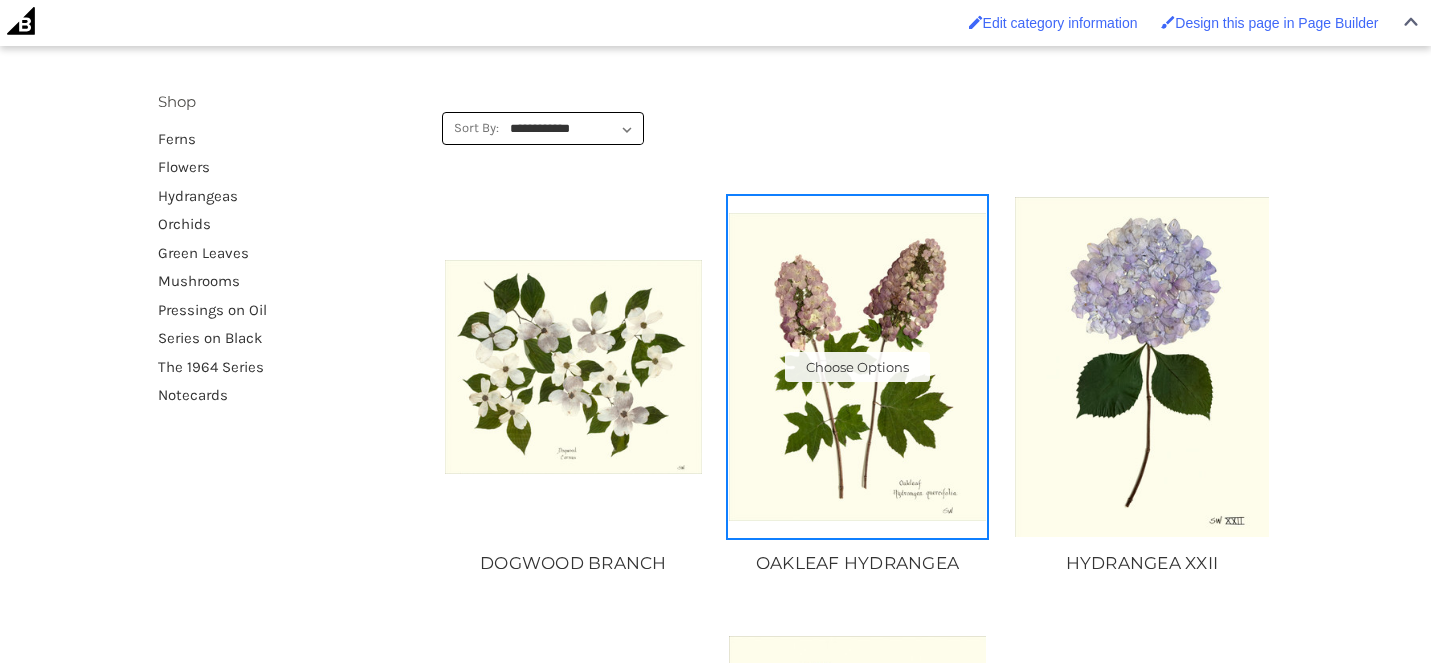 click at bounding box center [857, 367] 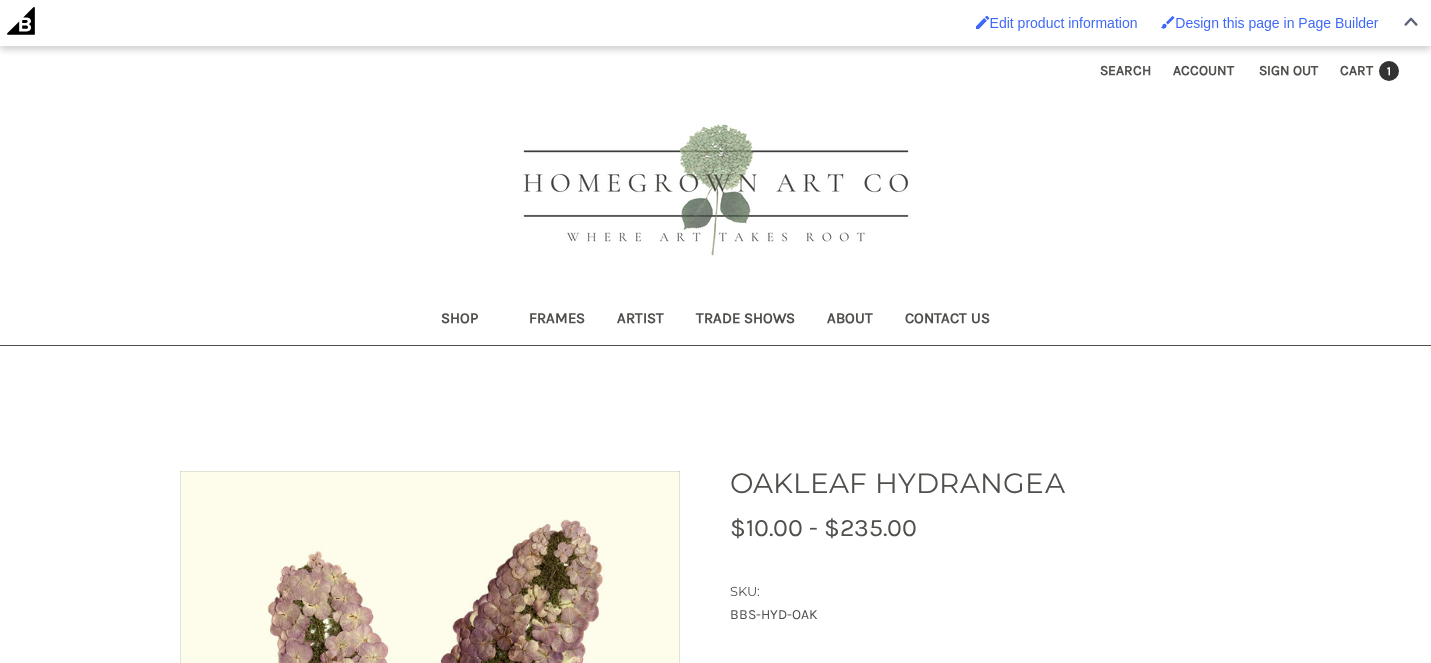 scroll, scrollTop: 0, scrollLeft: 0, axis: both 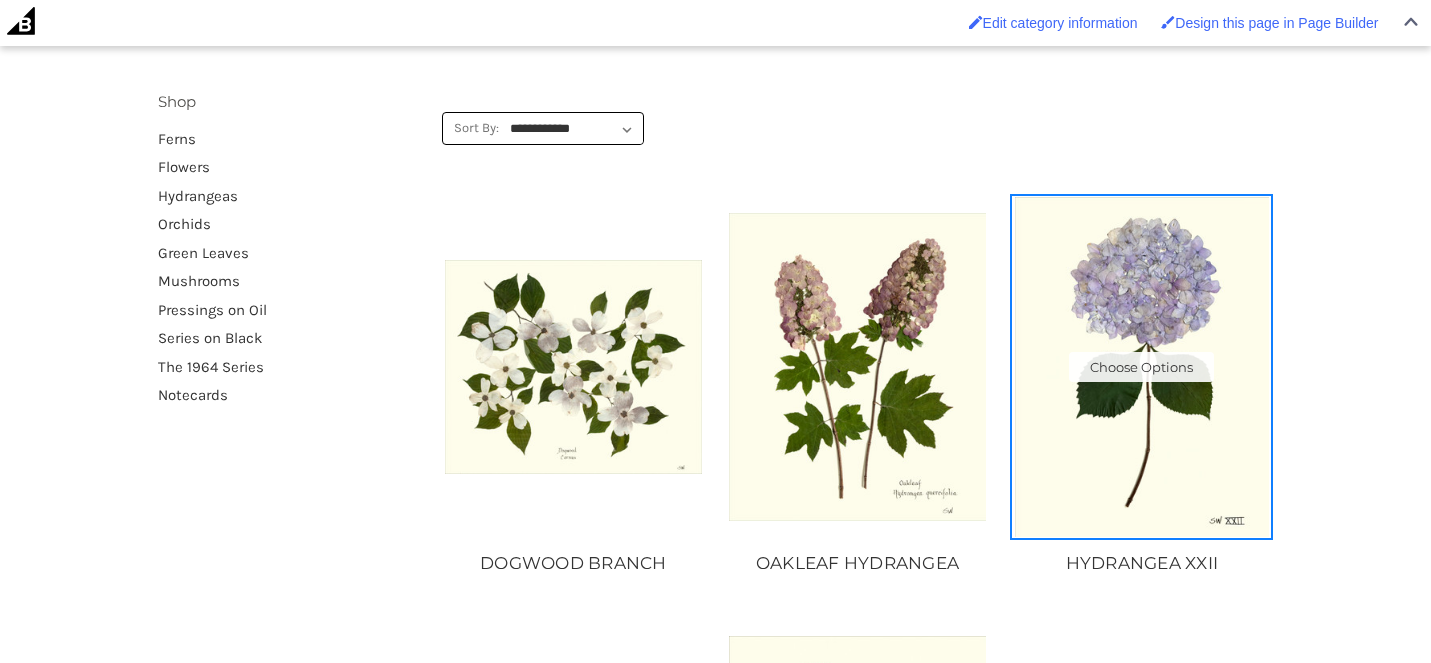 click at bounding box center (1141, 366) 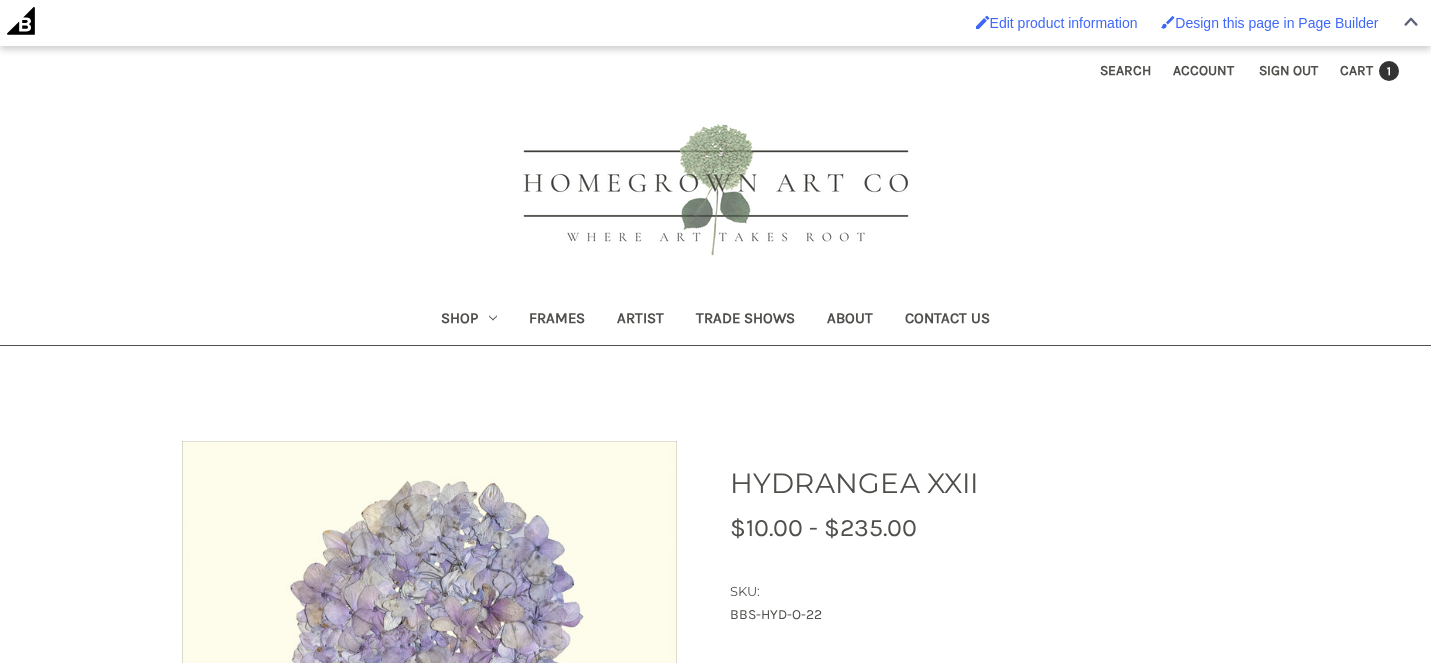scroll, scrollTop: 0, scrollLeft: 0, axis: both 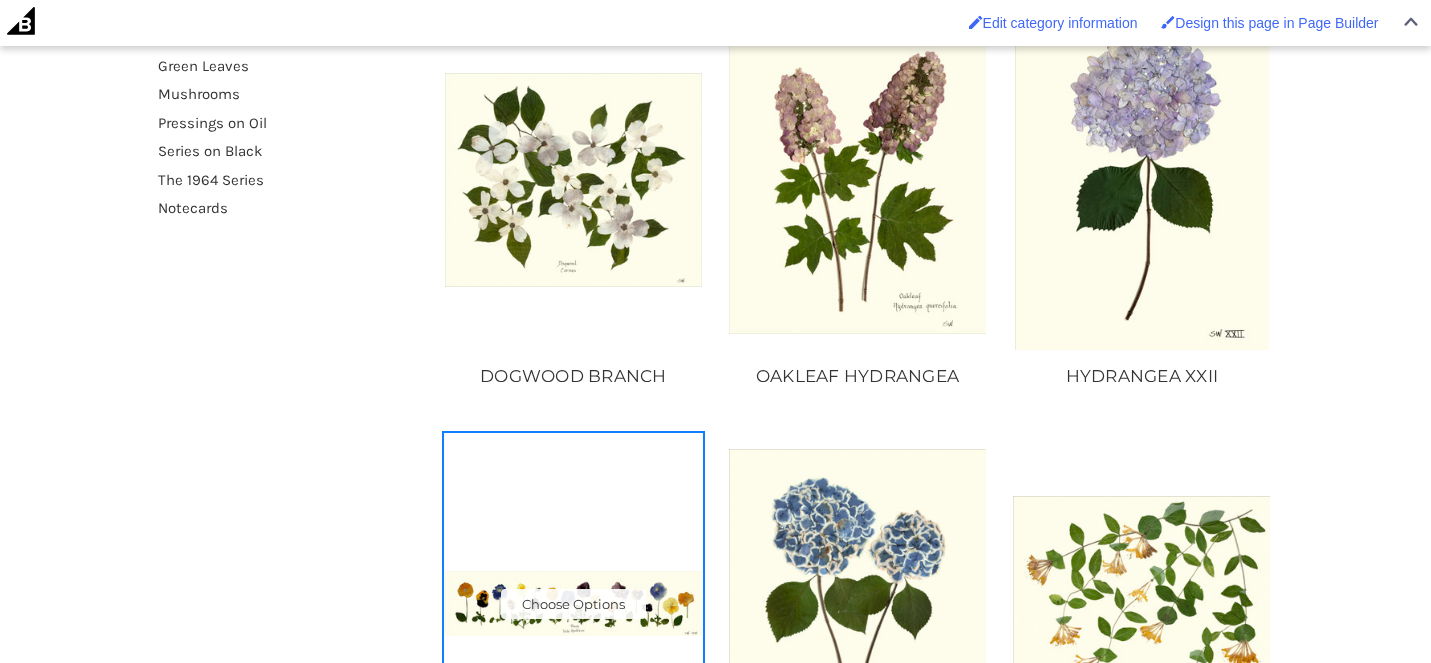 click at bounding box center [573, 603] 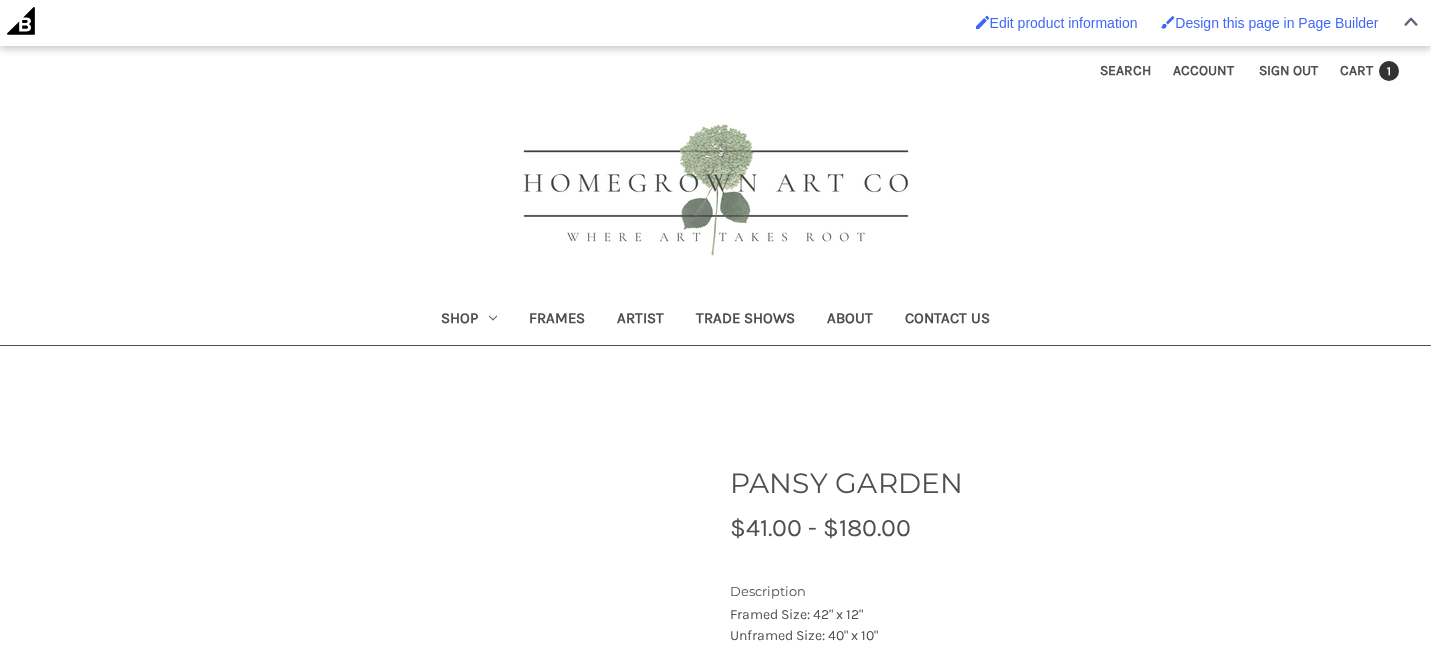 scroll, scrollTop: 299, scrollLeft: 0, axis: vertical 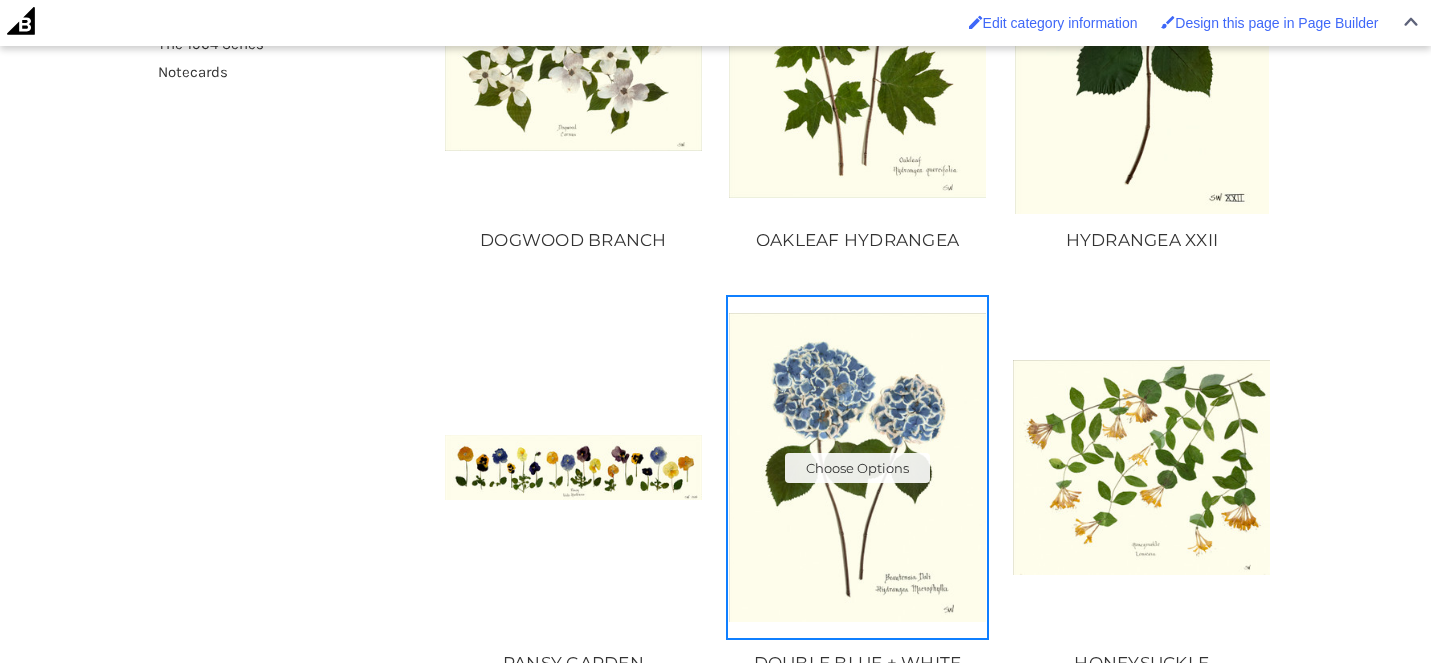 click at bounding box center (857, 467) 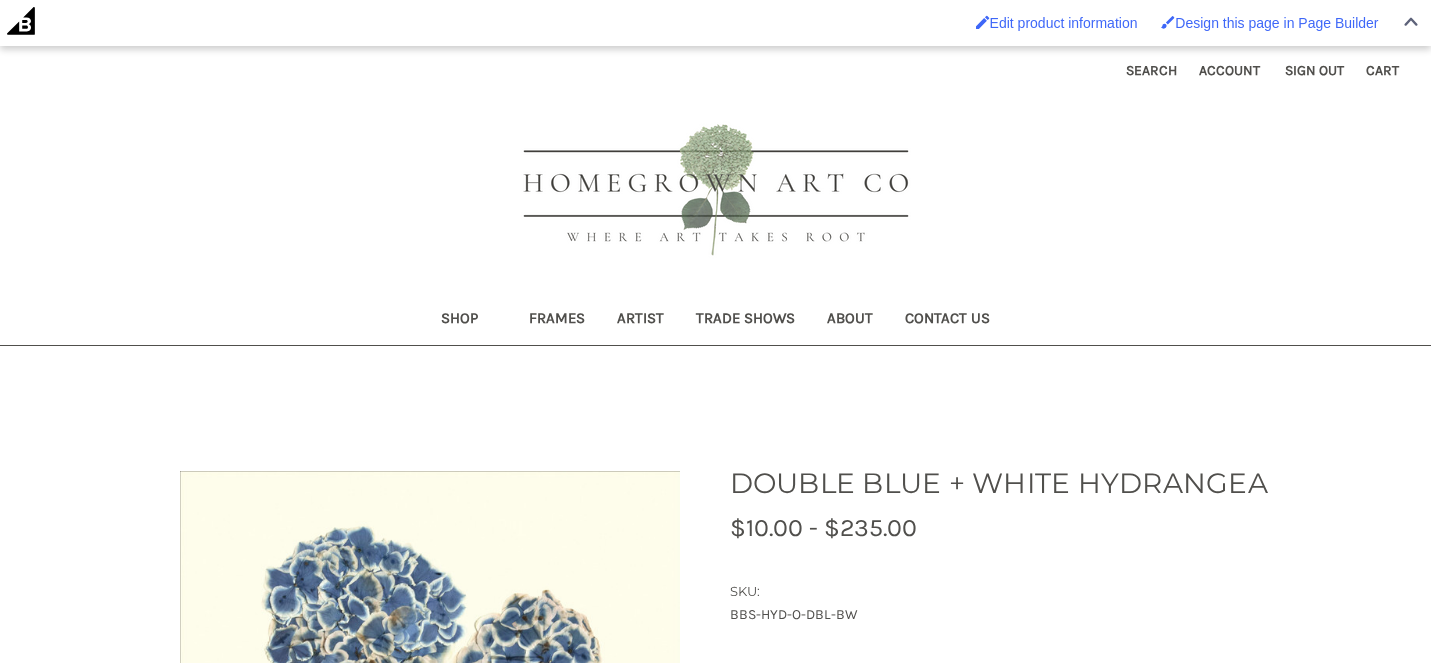scroll, scrollTop: 0, scrollLeft: 0, axis: both 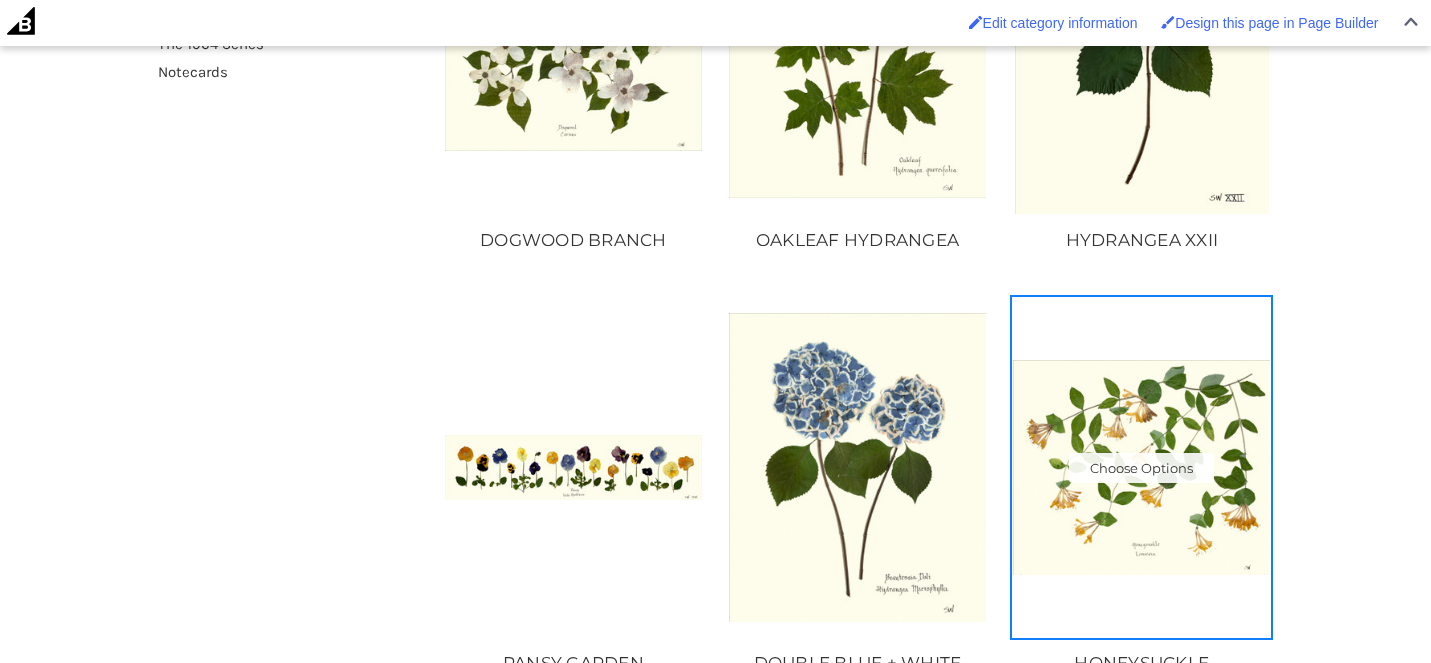 click at bounding box center [1141, 467] 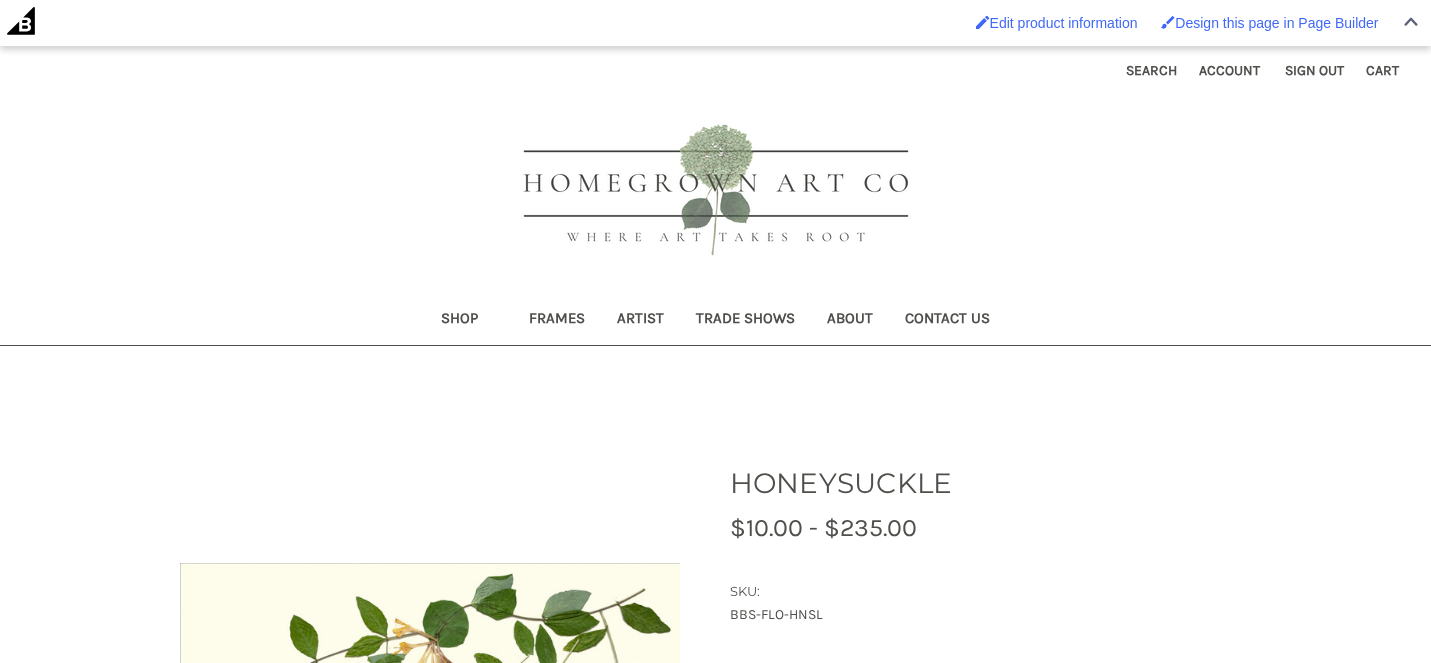 scroll, scrollTop: 0, scrollLeft: 0, axis: both 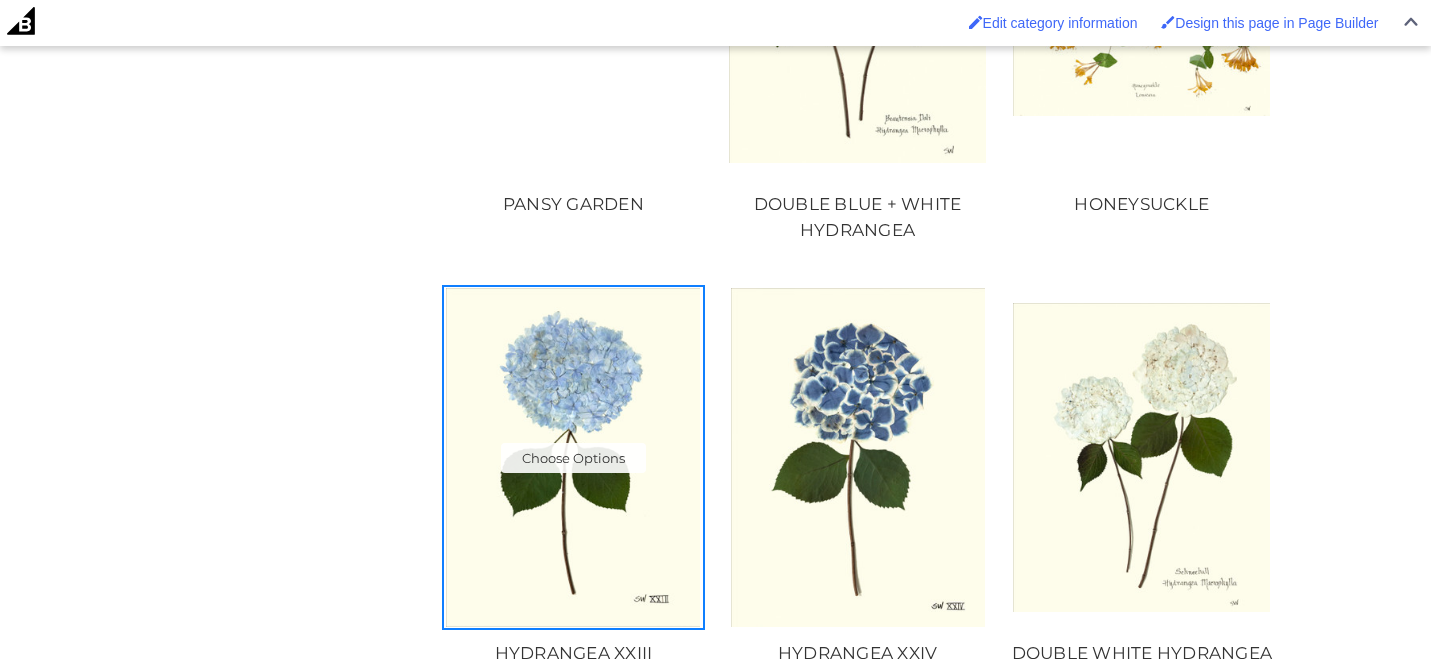click at bounding box center (573, 457) 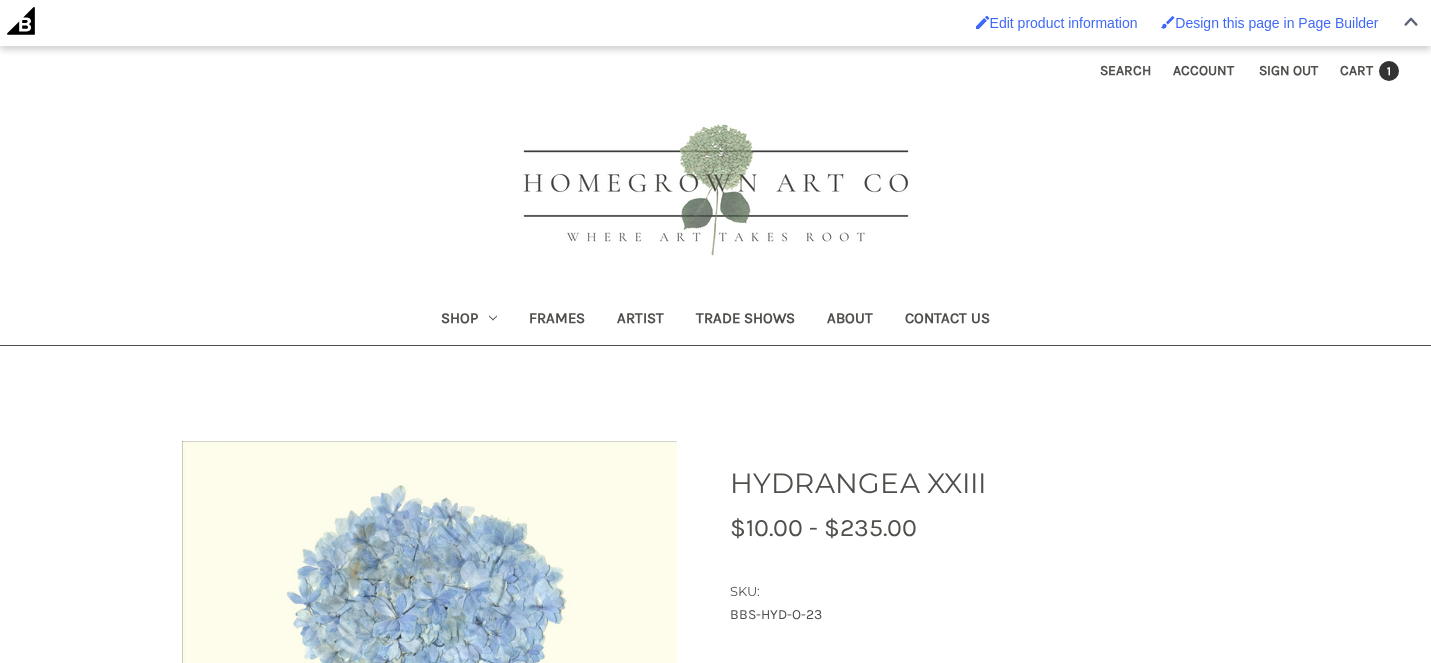 scroll, scrollTop: 0, scrollLeft: 0, axis: both 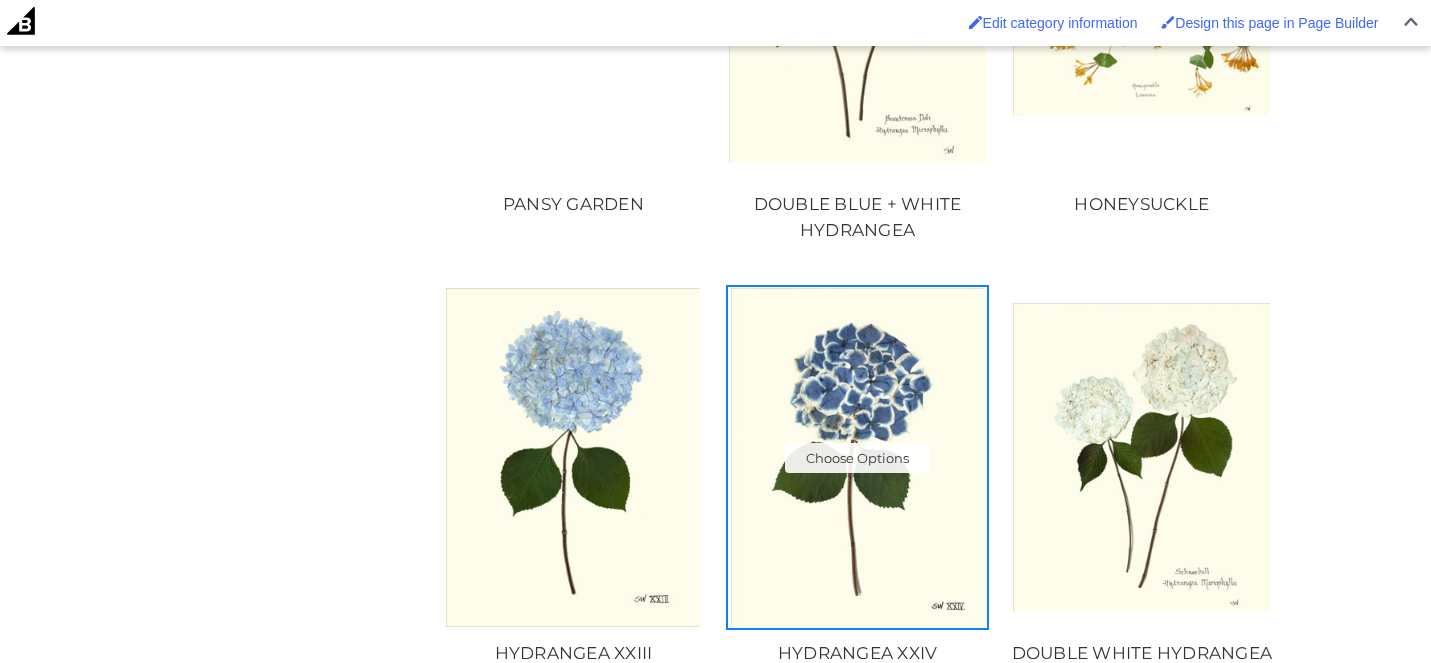 click at bounding box center [857, 457] 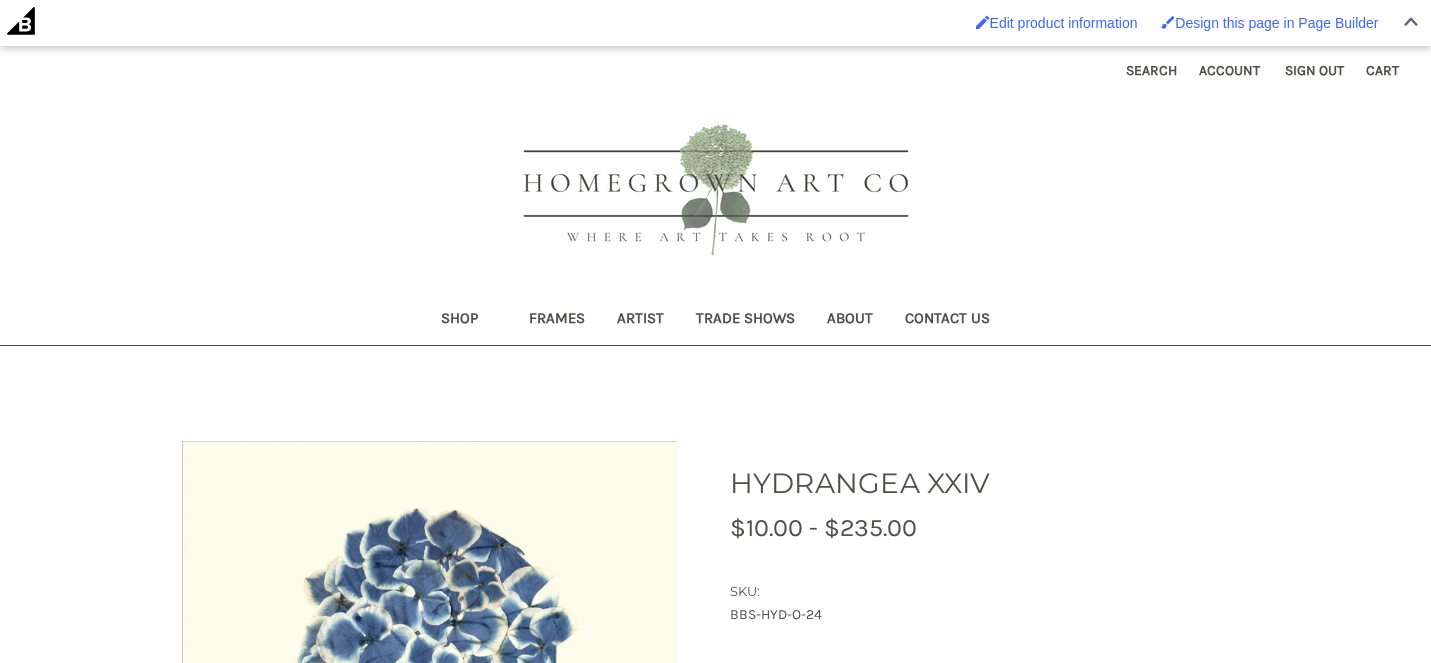 scroll, scrollTop: 0, scrollLeft: 0, axis: both 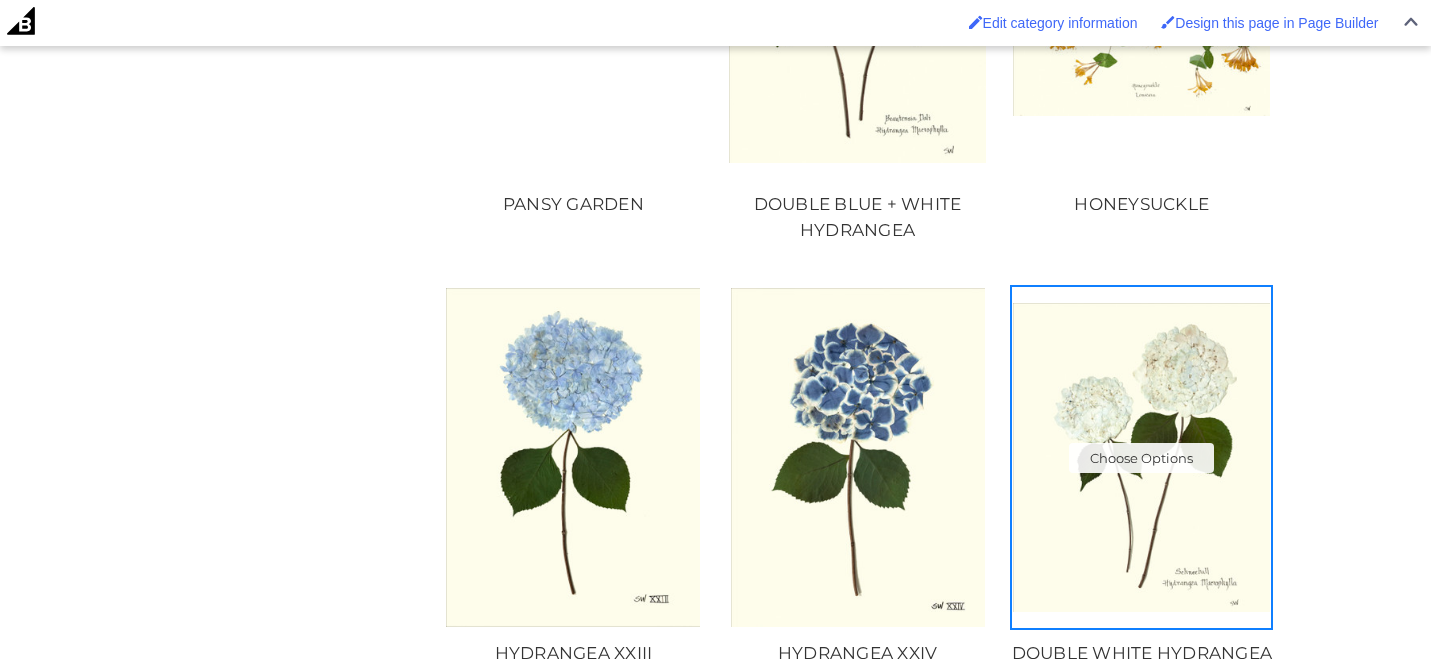 click at bounding box center (1141, 457) 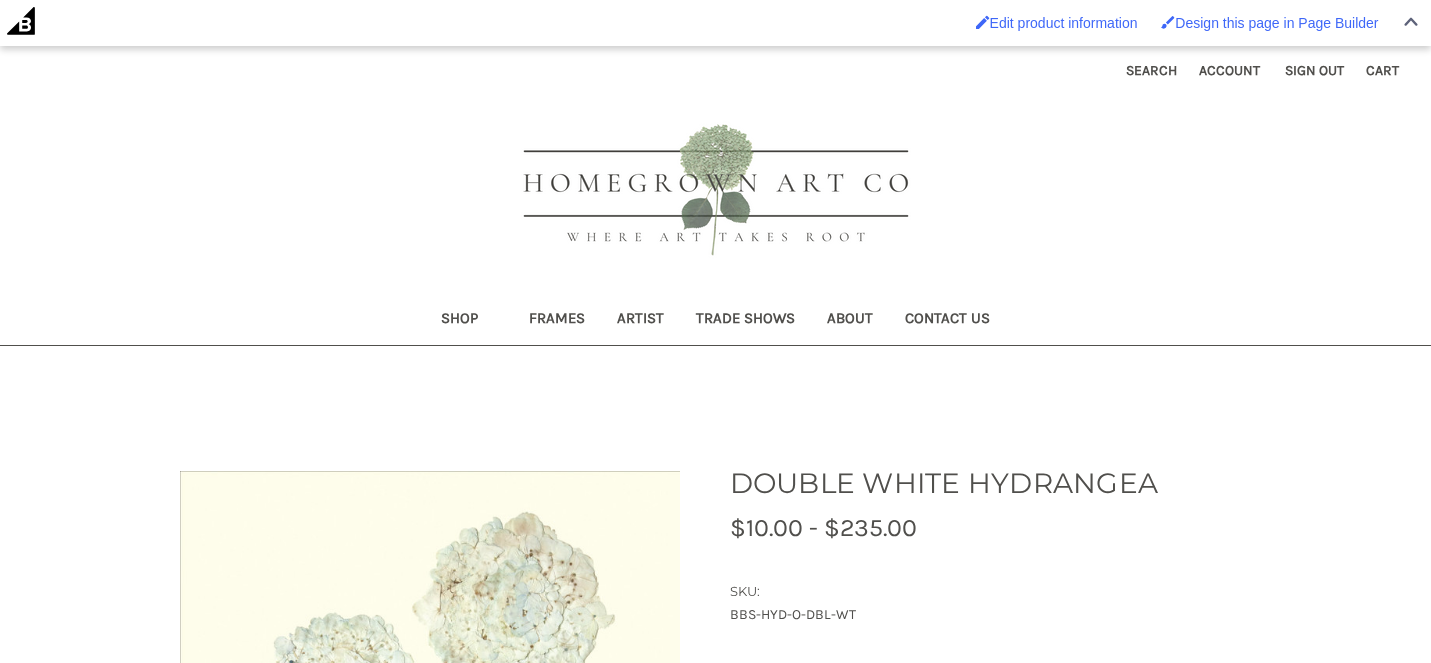 scroll, scrollTop: 0, scrollLeft: 0, axis: both 